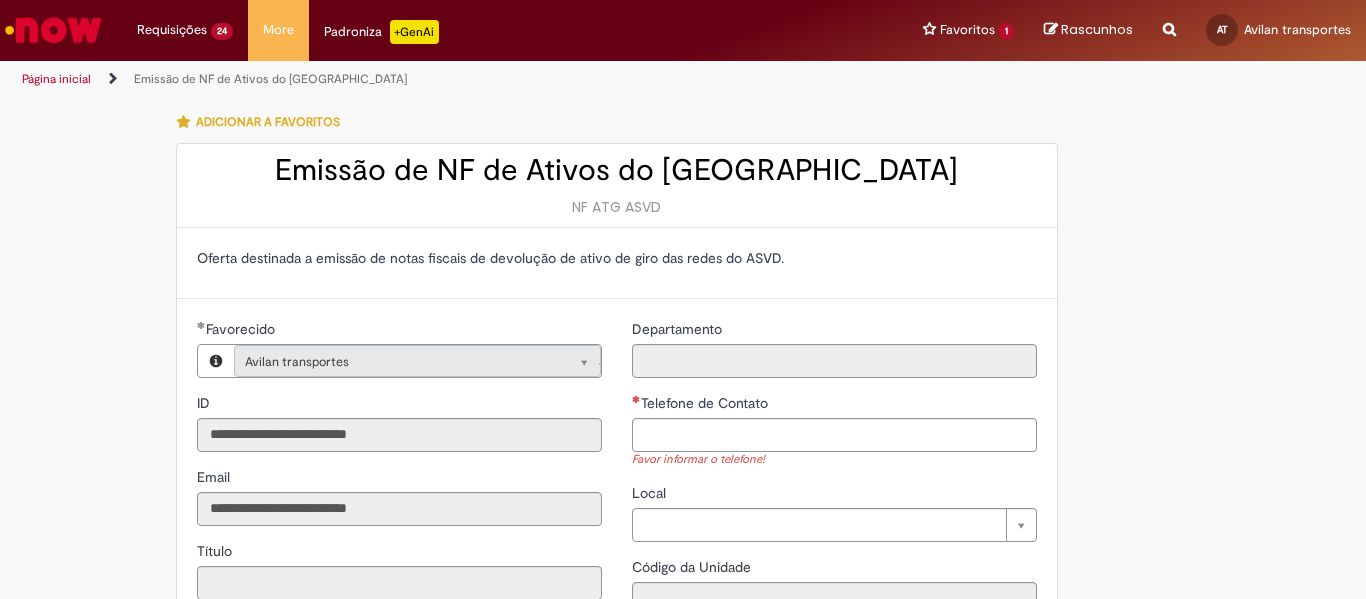 scroll, scrollTop: 0, scrollLeft: 0, axis: both 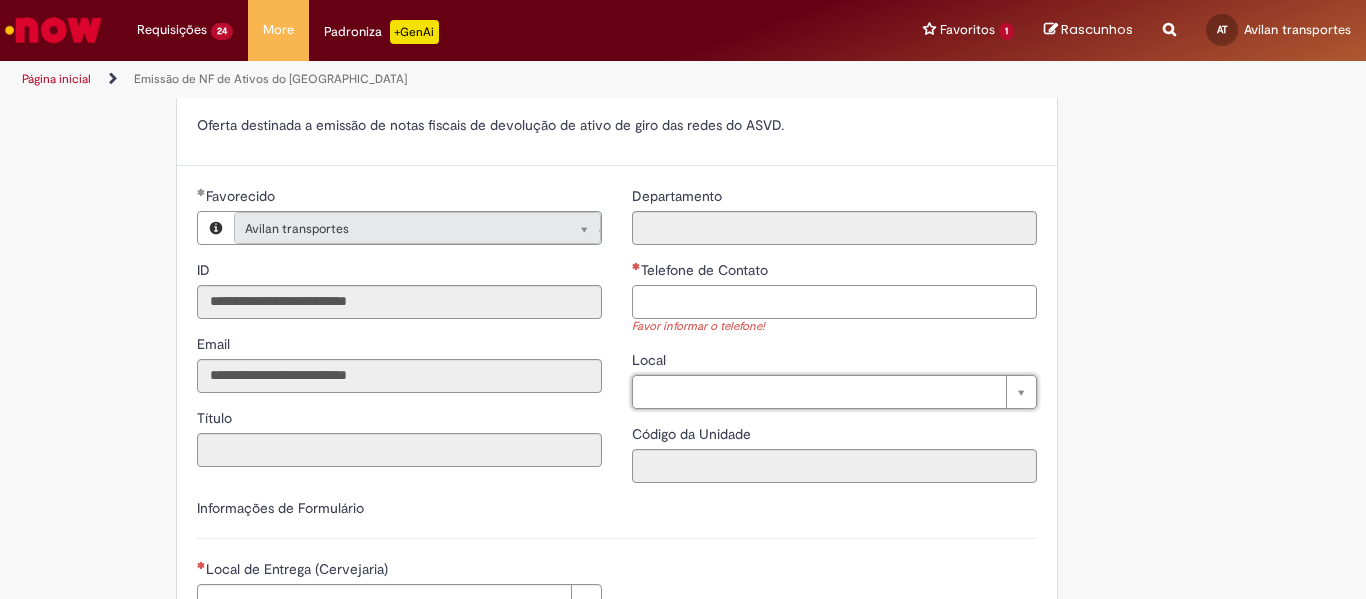 click on "Telefone de Contato" at bounding box center [834, 302] 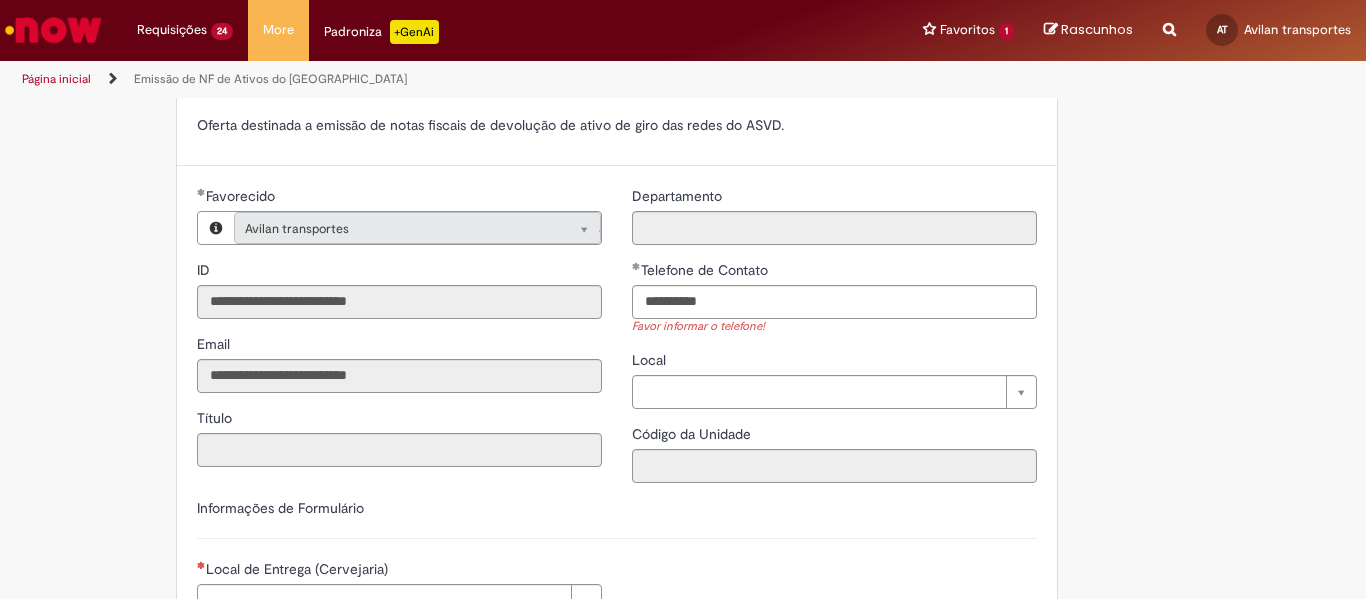 type on "**********" 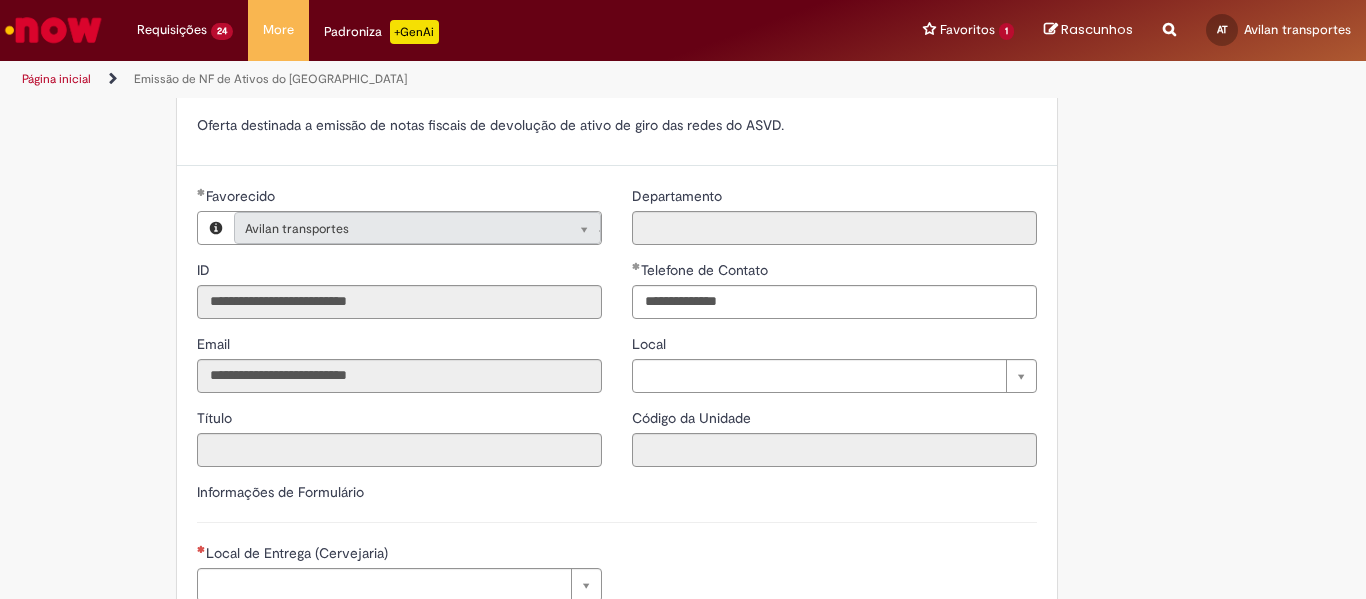click on "Informações de Formulário" at bounding box center (617, 502) 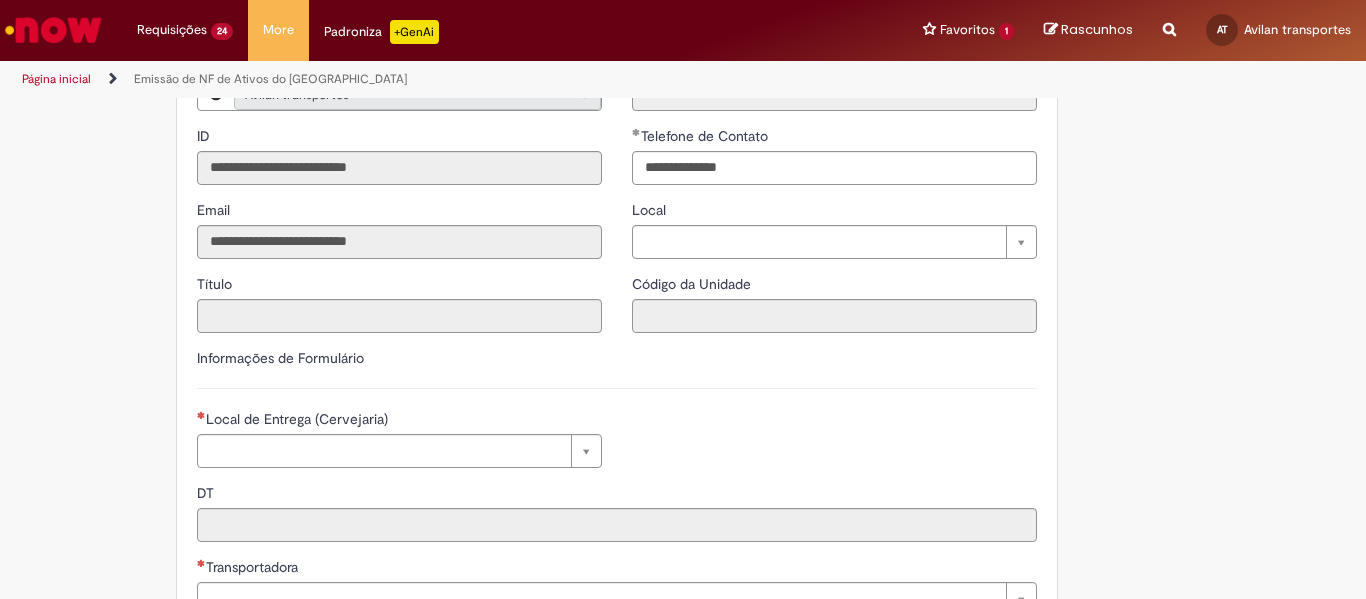scroll, scrollTop: 400, scrollLeft: 0, axis: vertical 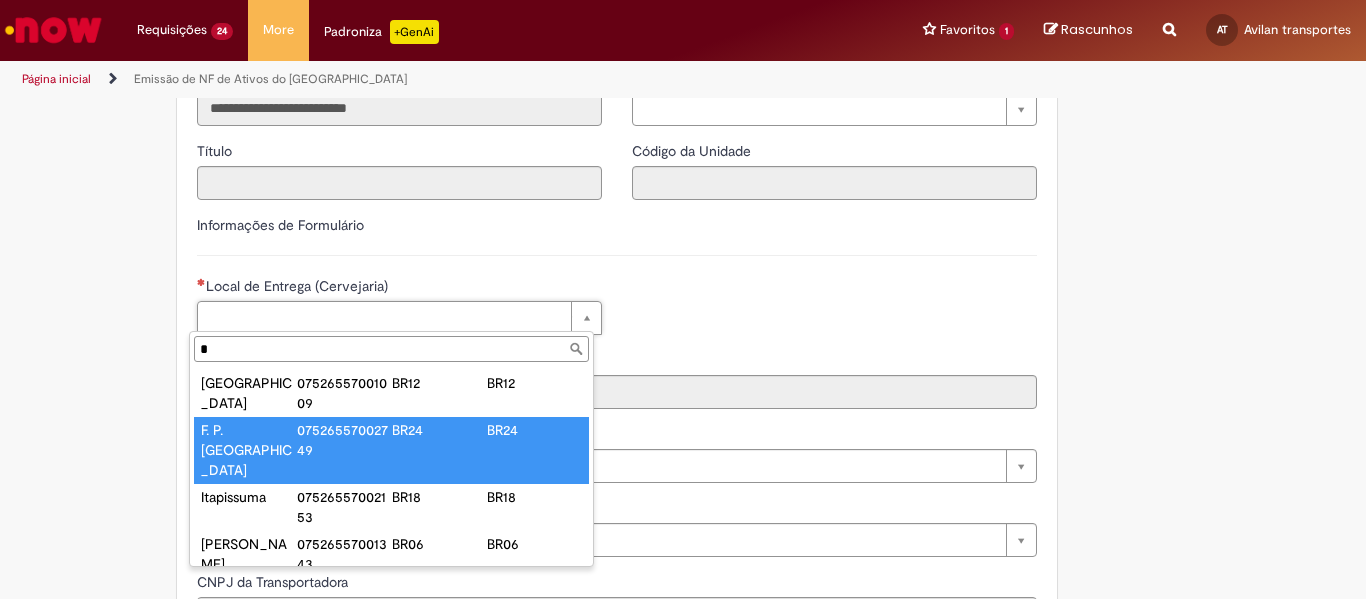 type on "*" 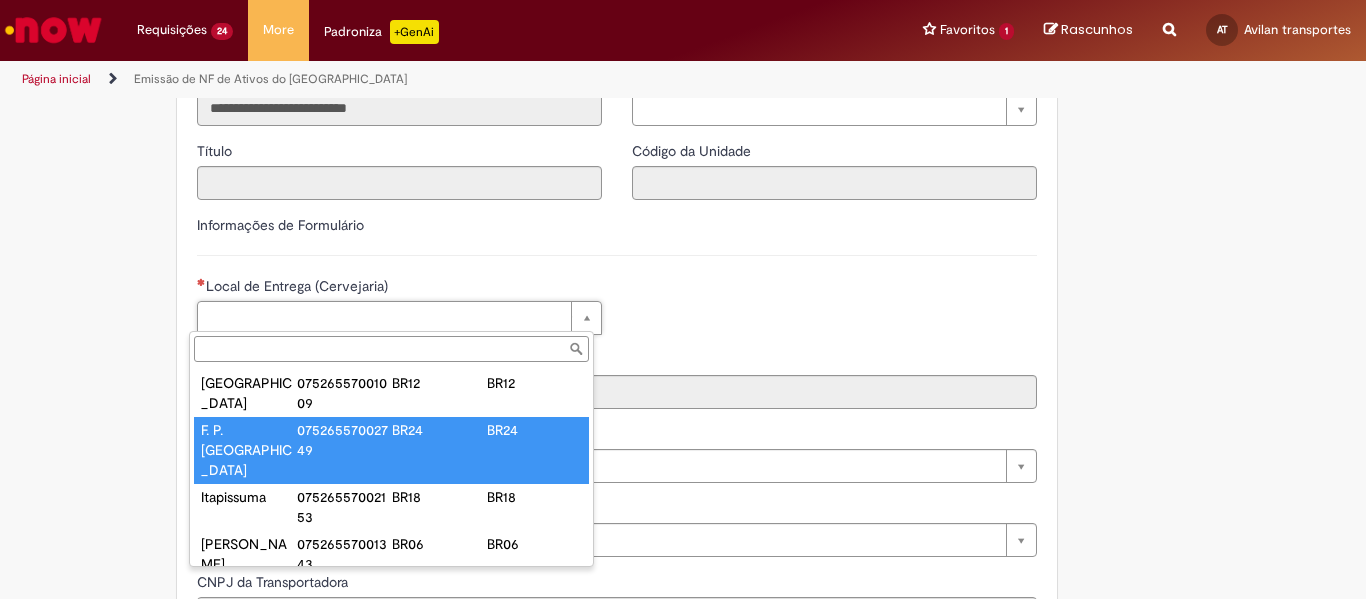 type on "****" 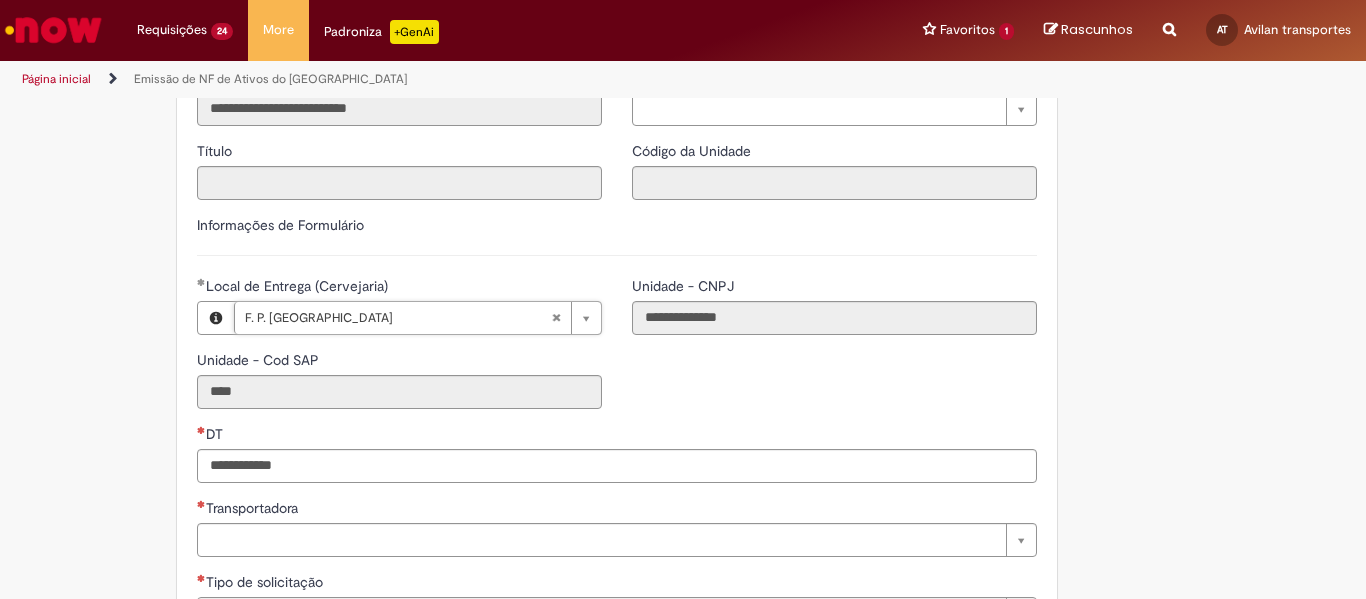 scroll, scrollTop: 533, scrollLeft: 0, axis: vertical 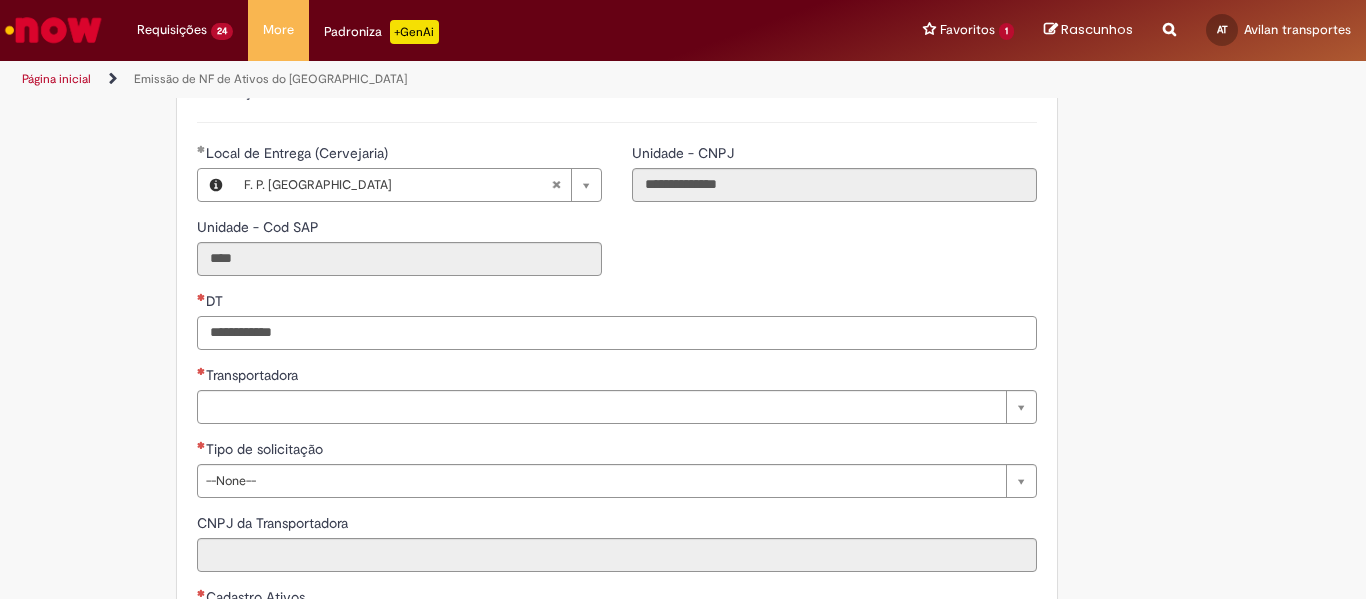 click on "DT" at bounding box center [617, 333] 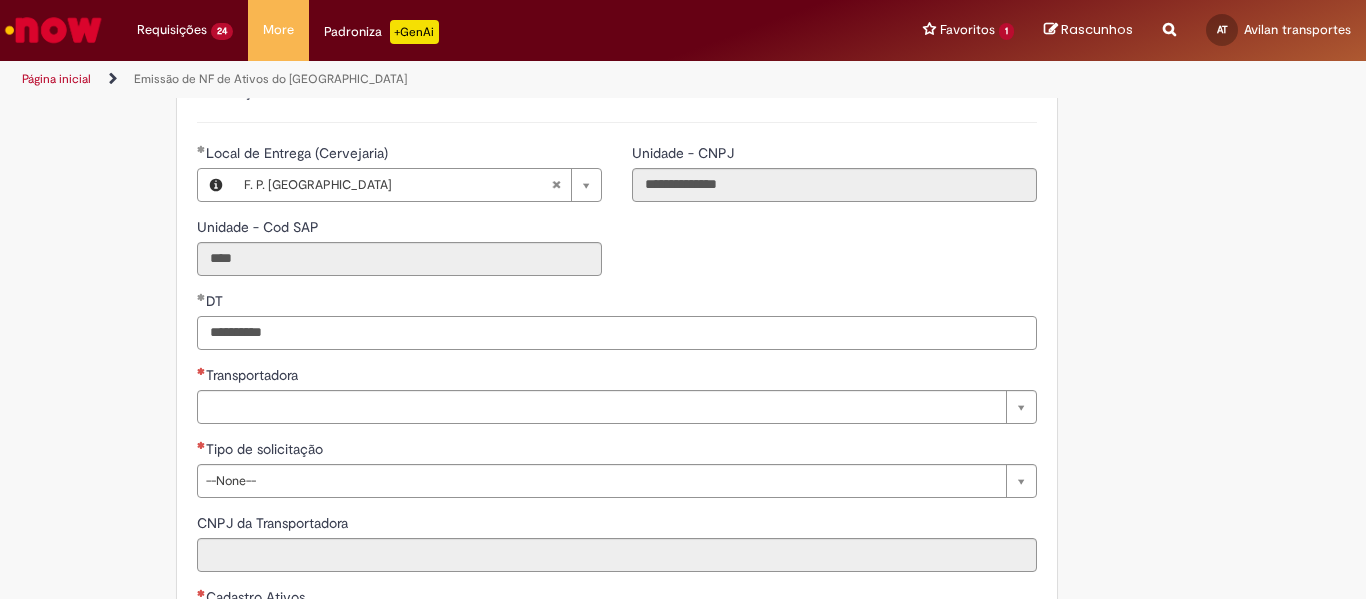 scroll, scrollTop: 667, scrollLeft: 0, axis: vertical 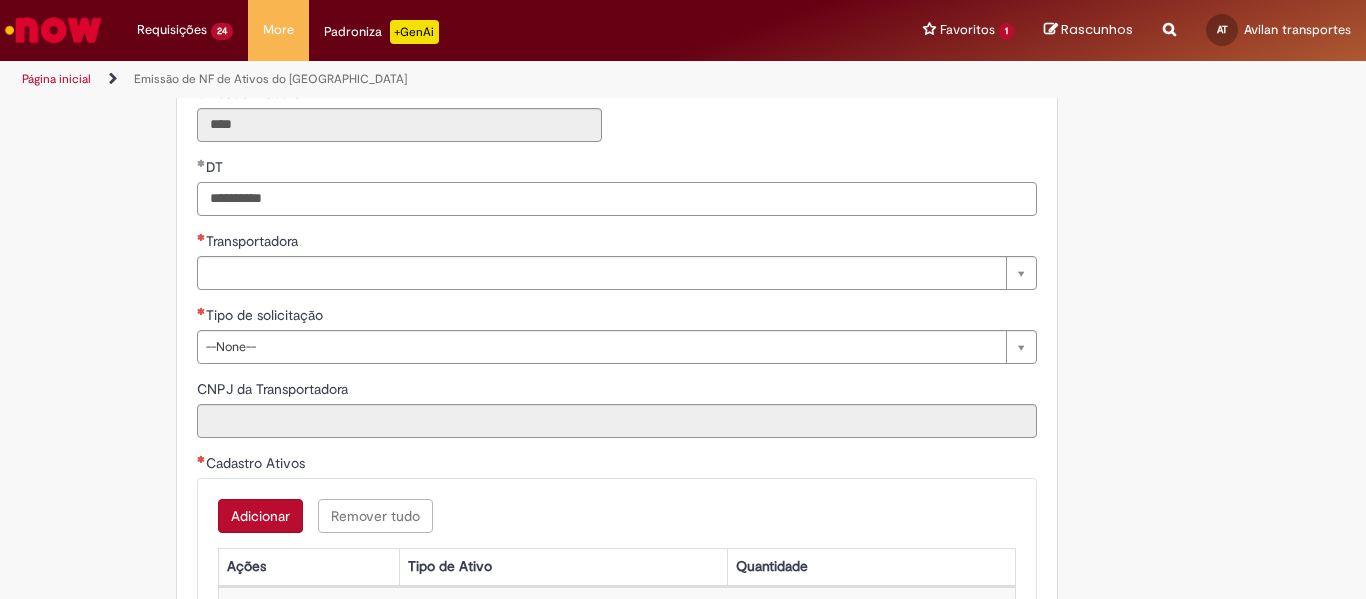 type on "**********" 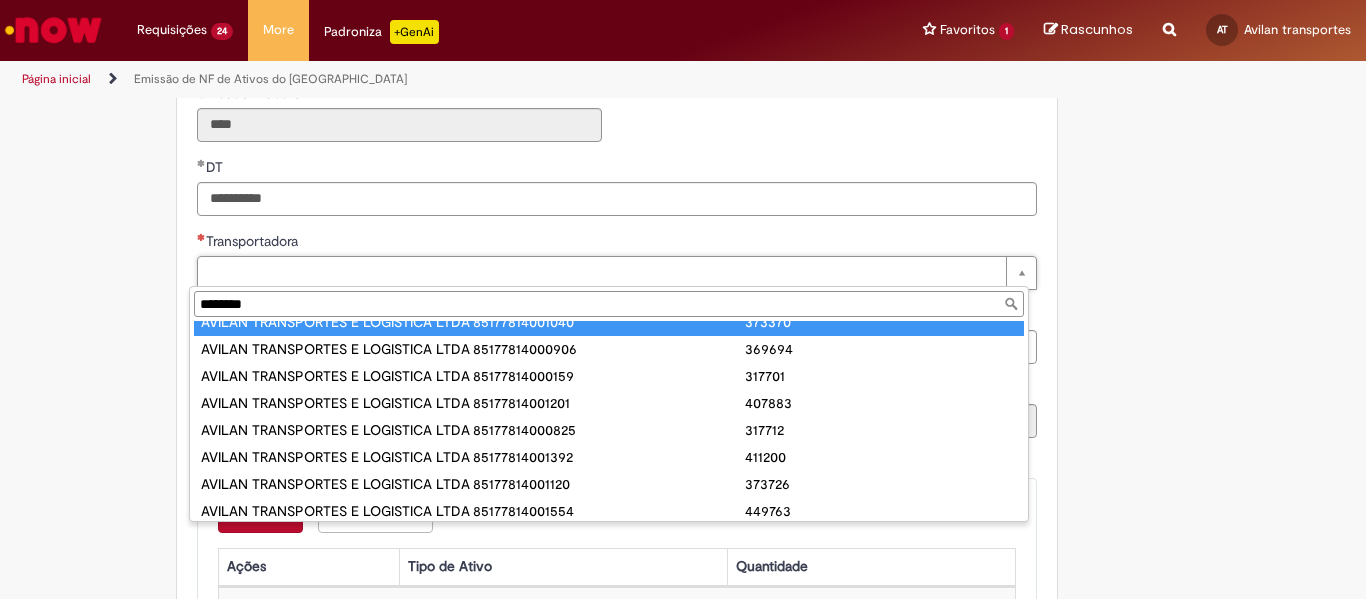 scroll, scrollTop: 0, scrollLeft: 0, axis: both 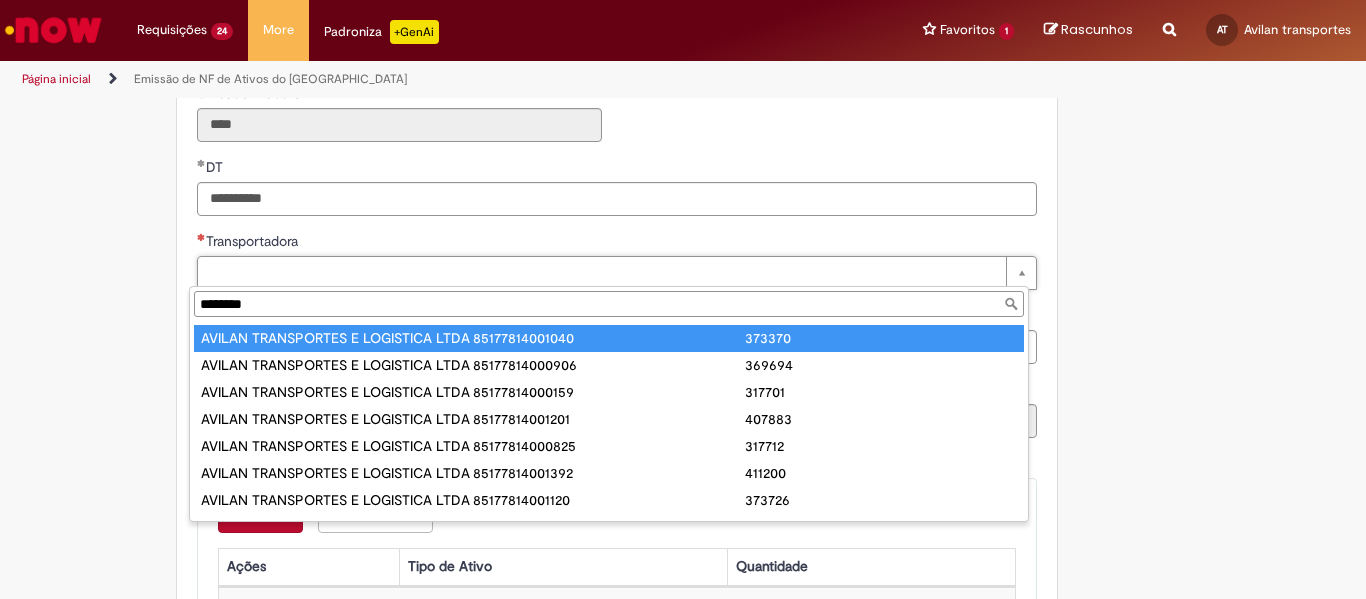 type on "********" 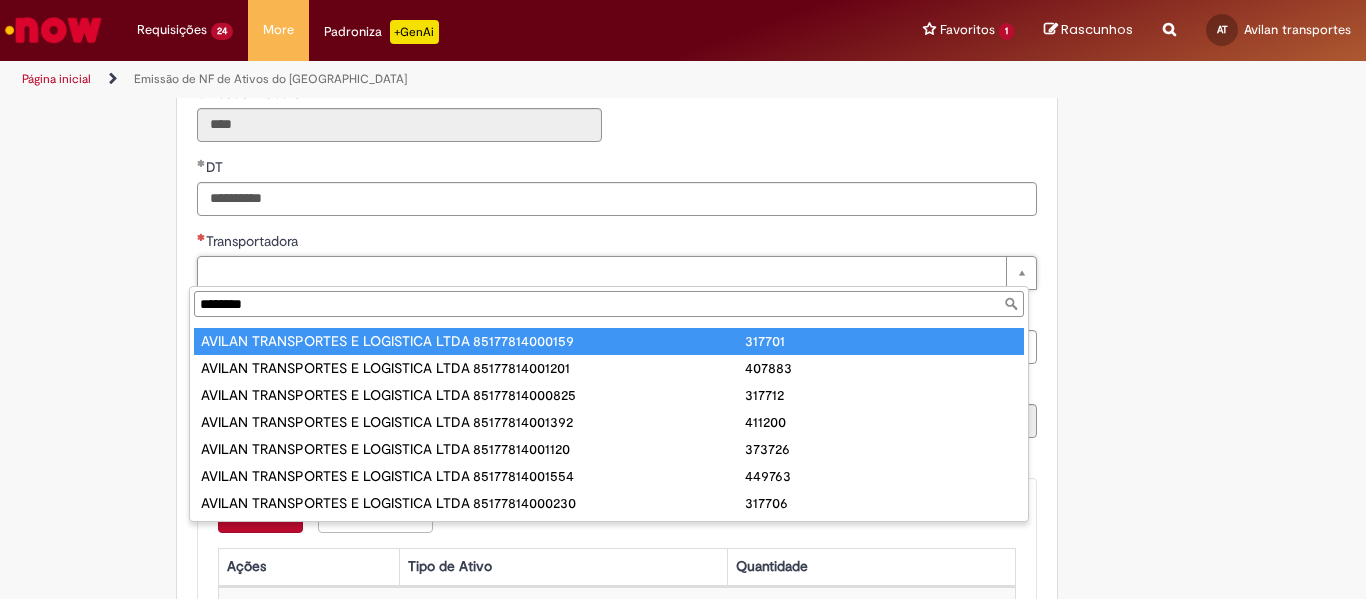 scroll, scrollTop: 231, scrollLeft: 0, axis: vertical 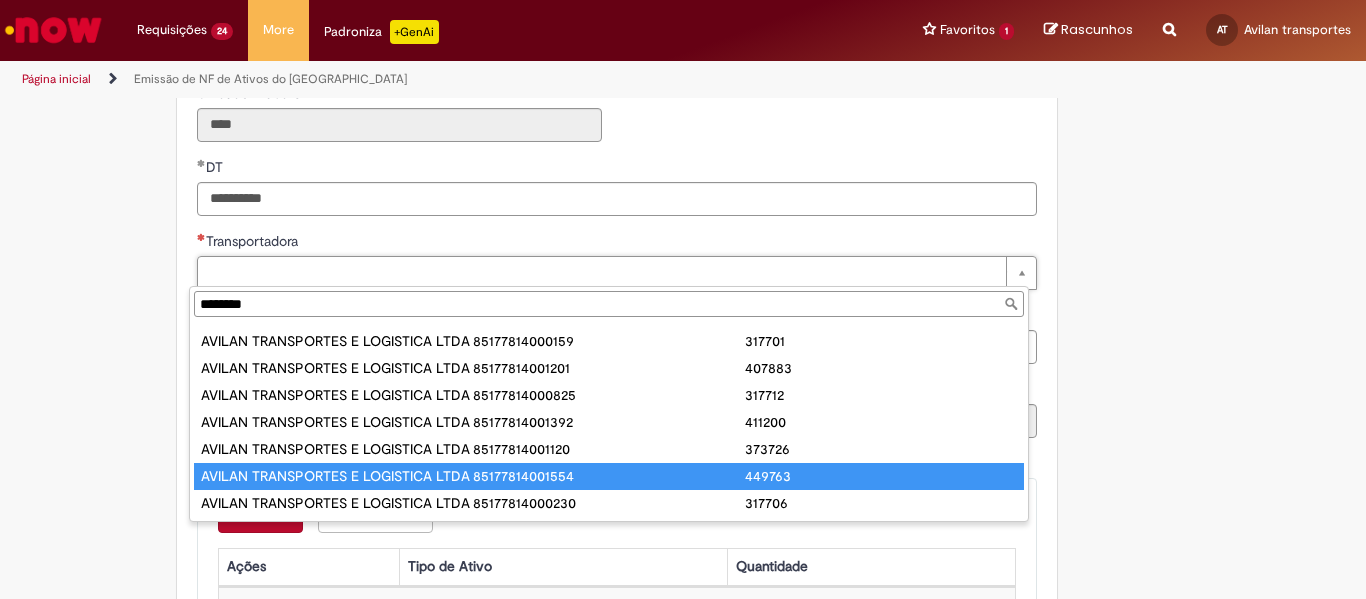 type on "**********" 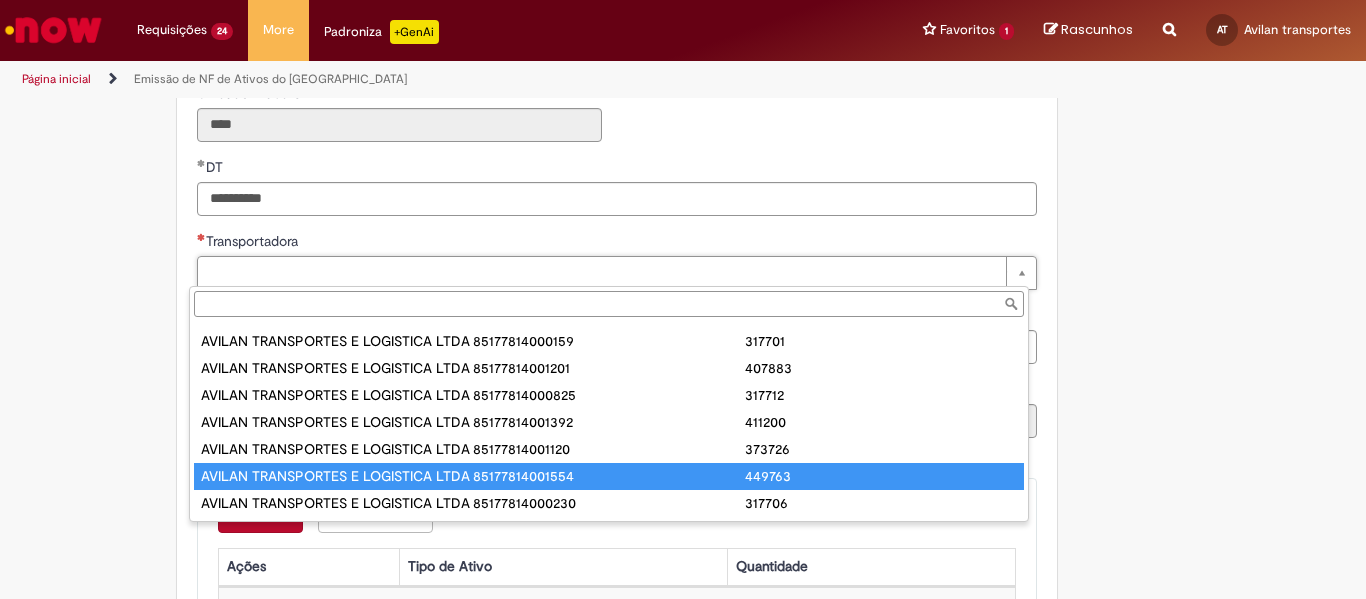 type on "**********" 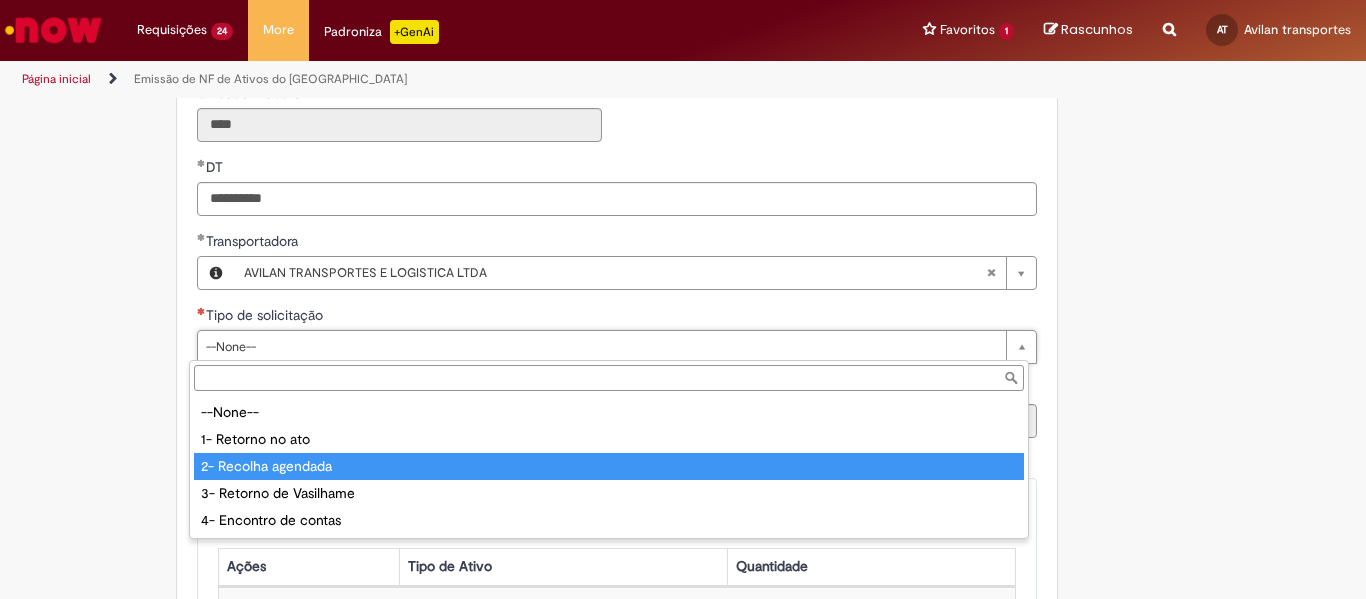 type on "**********" 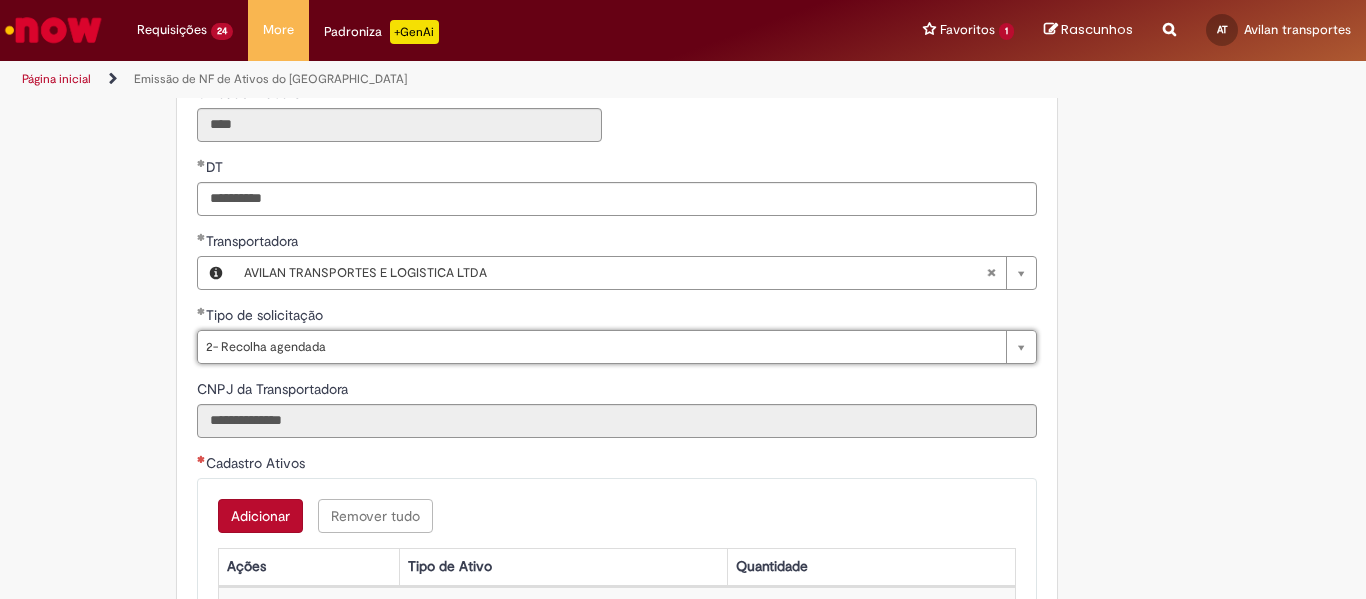 scroll, scrollTop: 800, scrollLeft: 0, axis: vertical 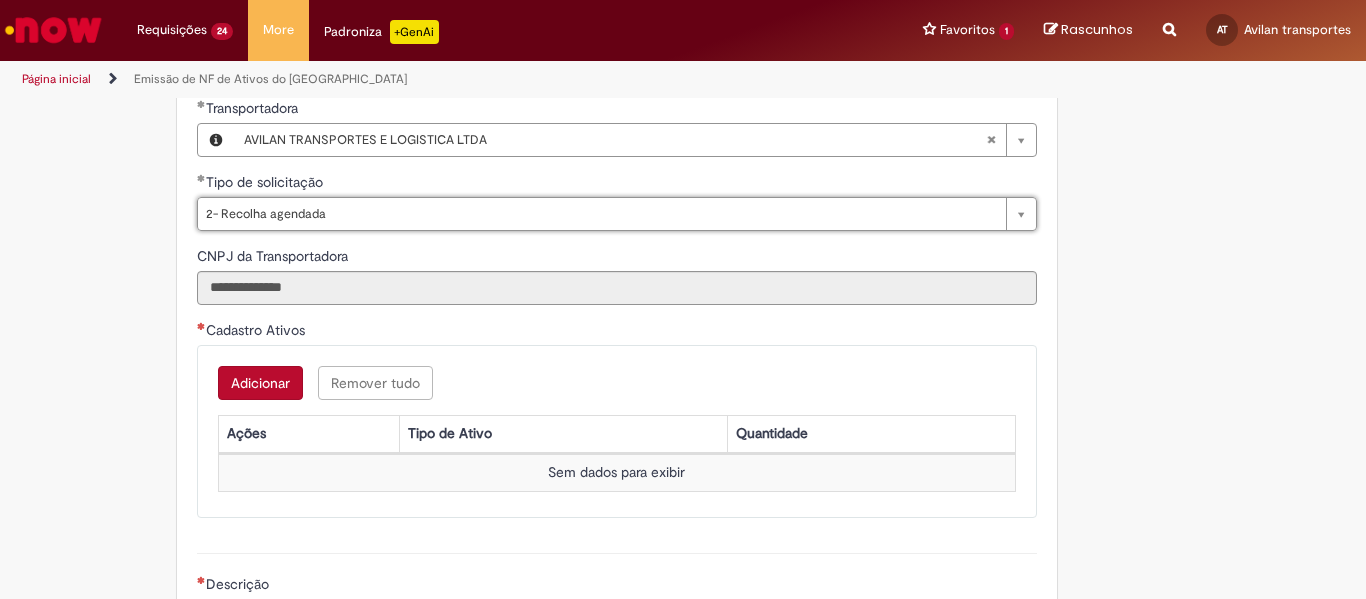 click on "Adicionar" at bounding box center (260, 383) 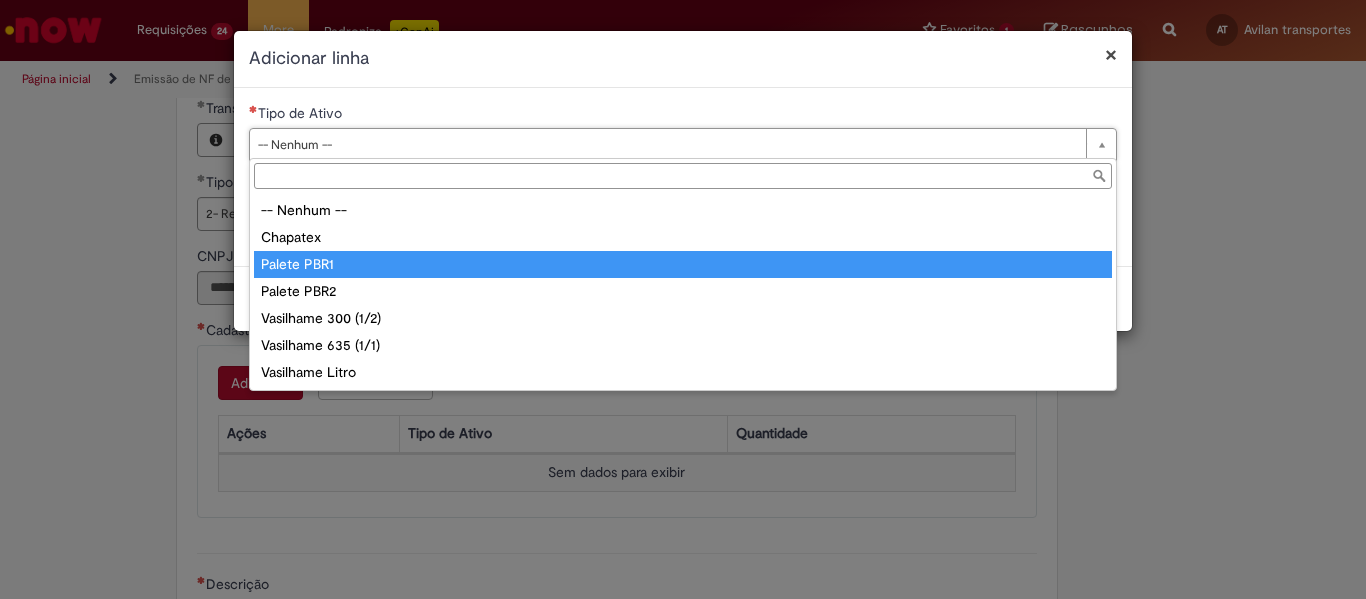 type on "**********" 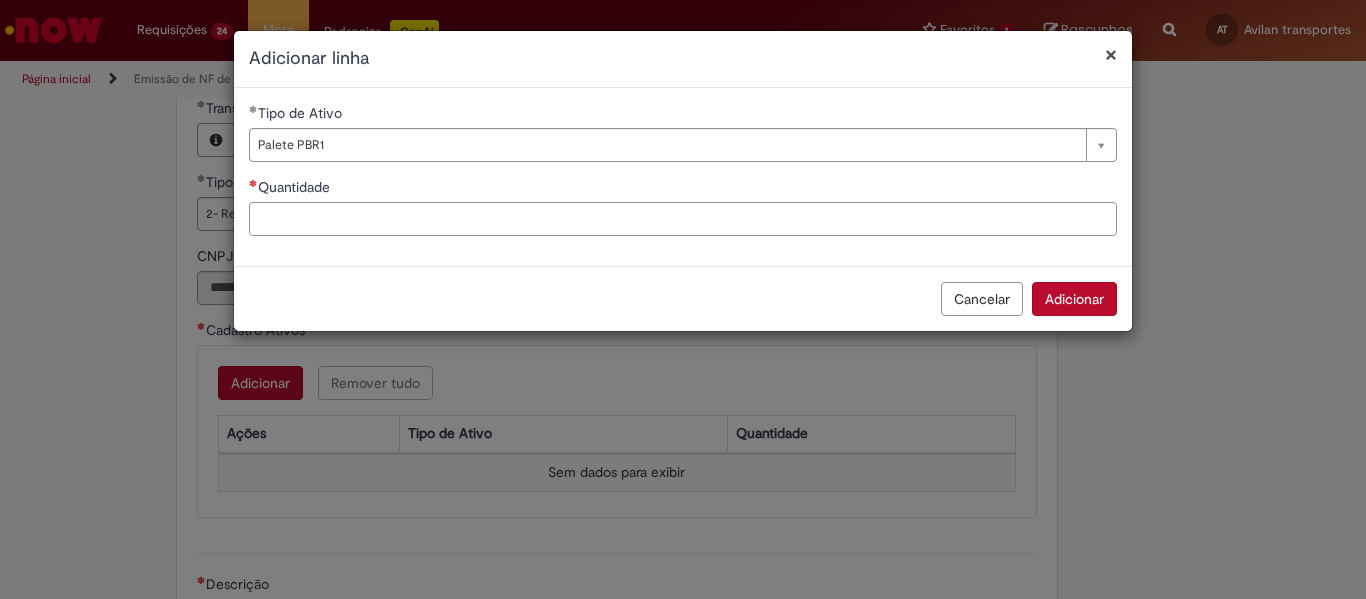 click on "Quantidade" at bounding box center [683, 219] 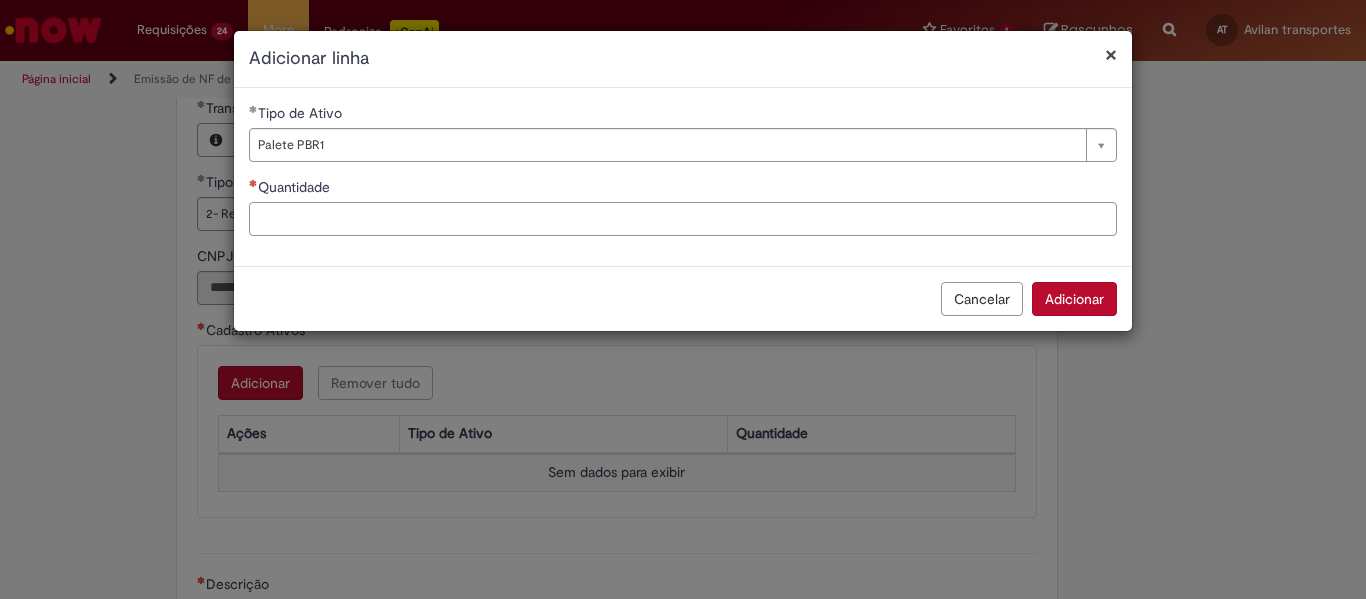 click on "Quantidade" at bounding box center [683, 219] 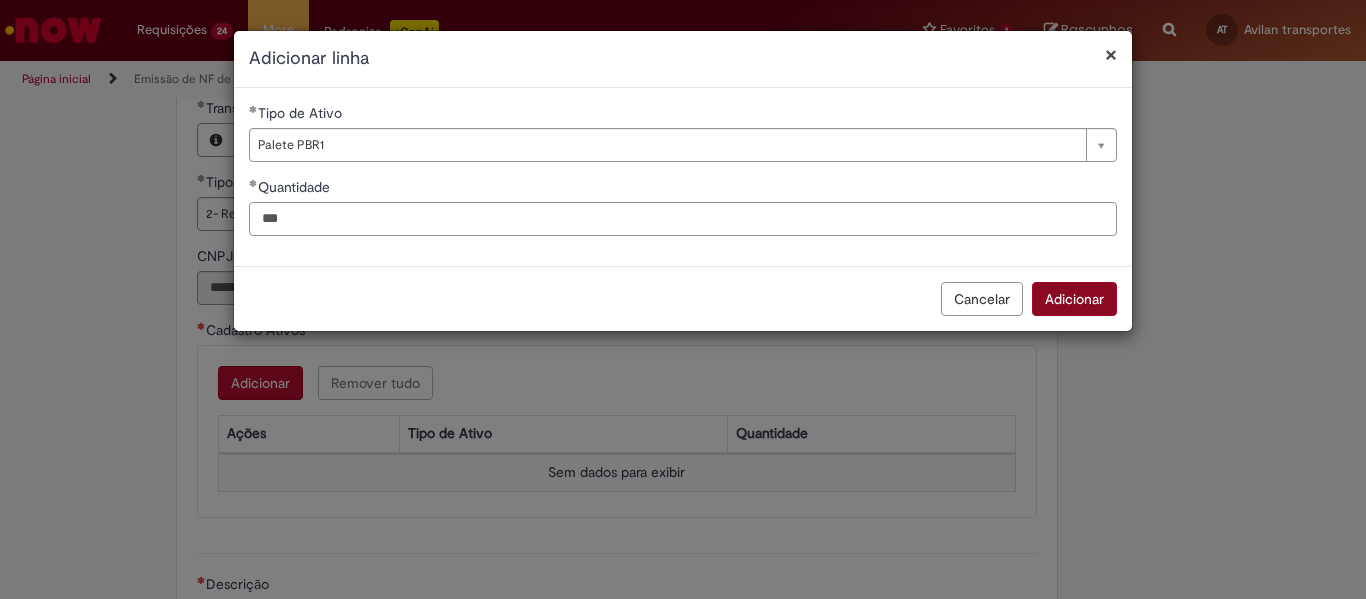type on "***" 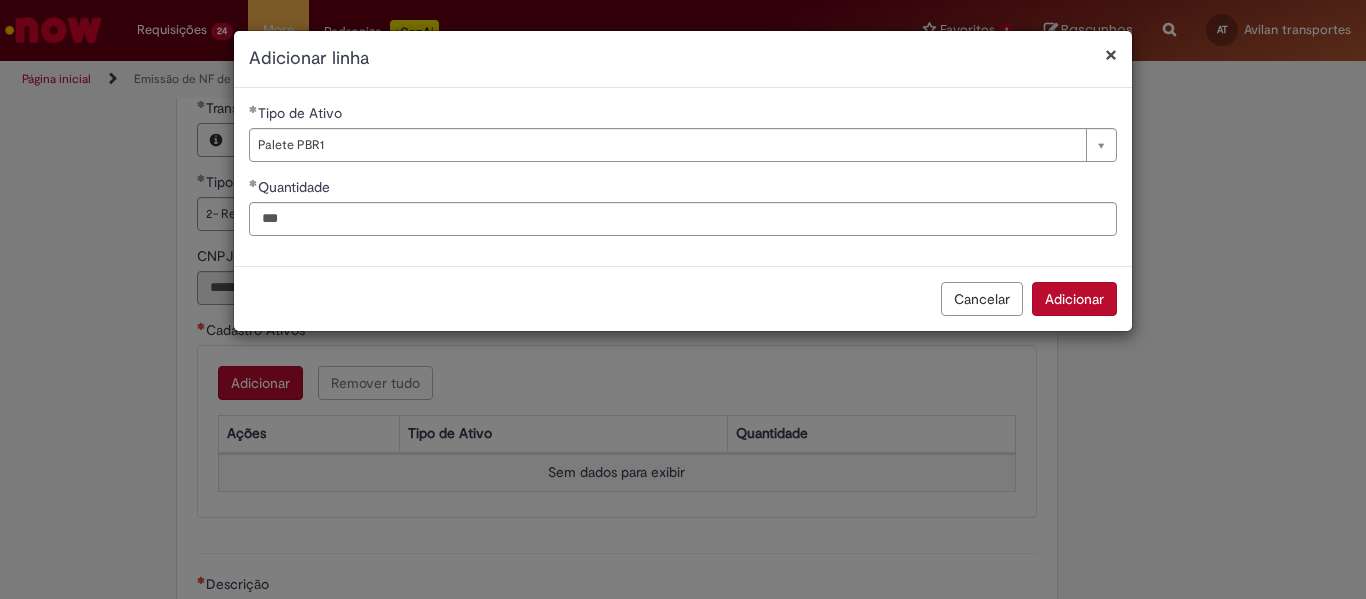 click on "Adicionar" at bounding box center (1074, 299) 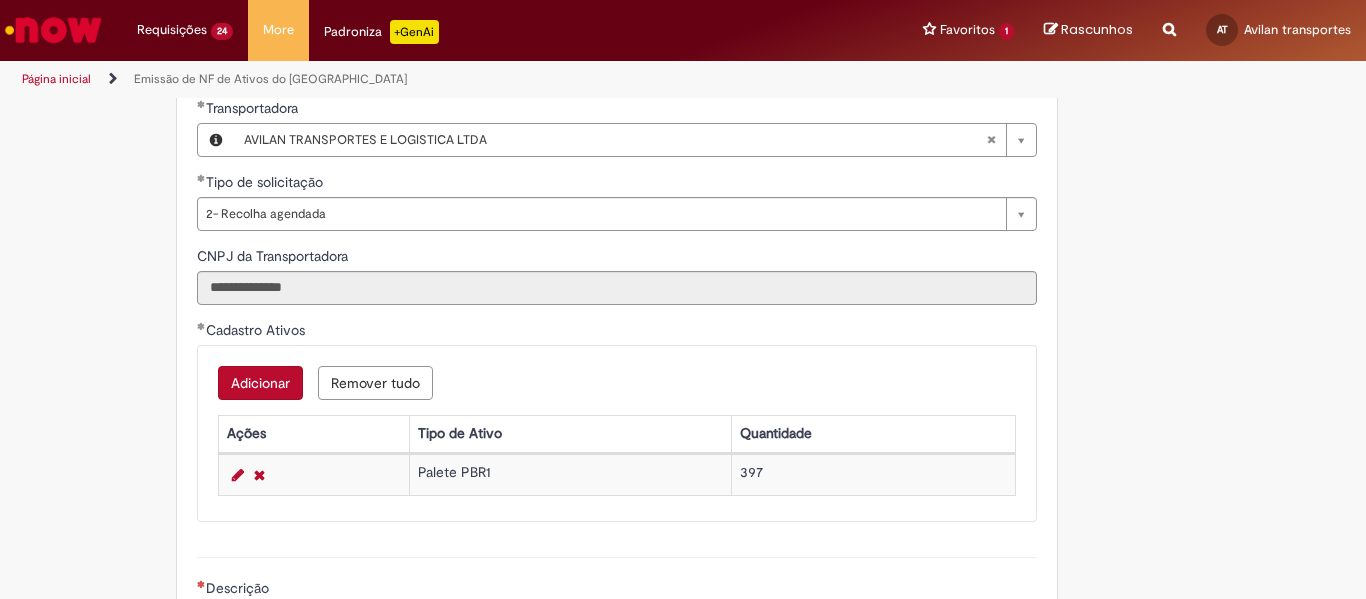 scroll, scrollTop: 1067, scrollLeft: 0, axis: vertical 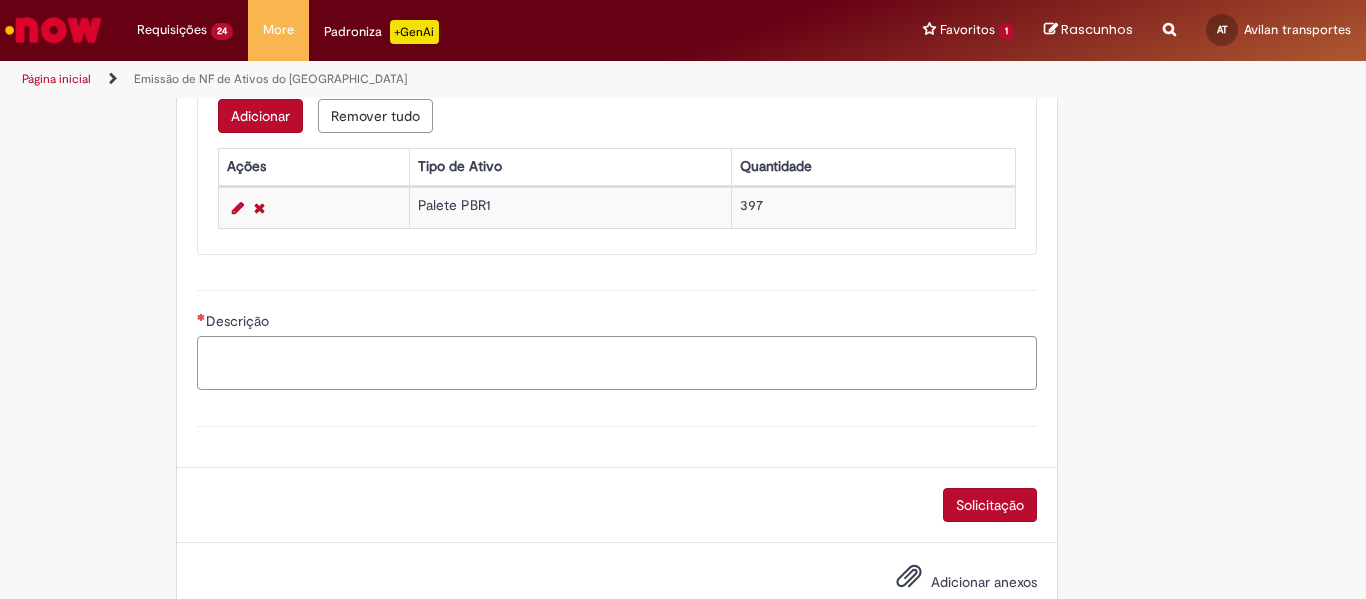 click on "Descrição" at bounding box center [617, 363] 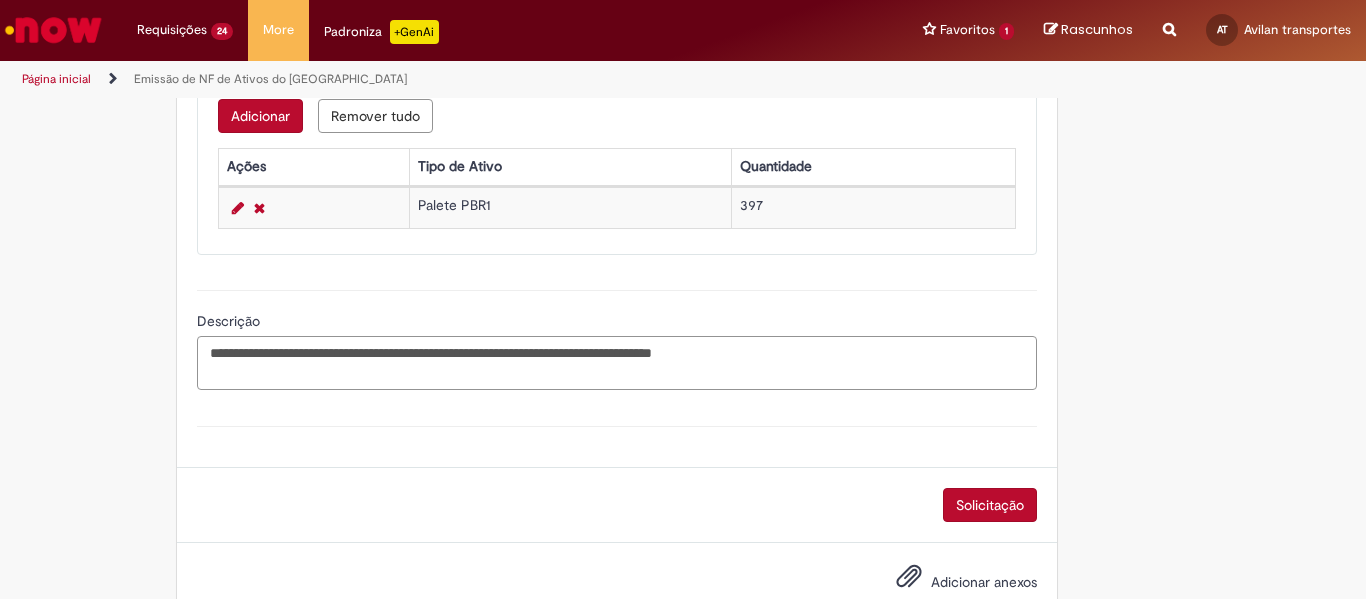 click on "**********" at bounding box center (617, 363) 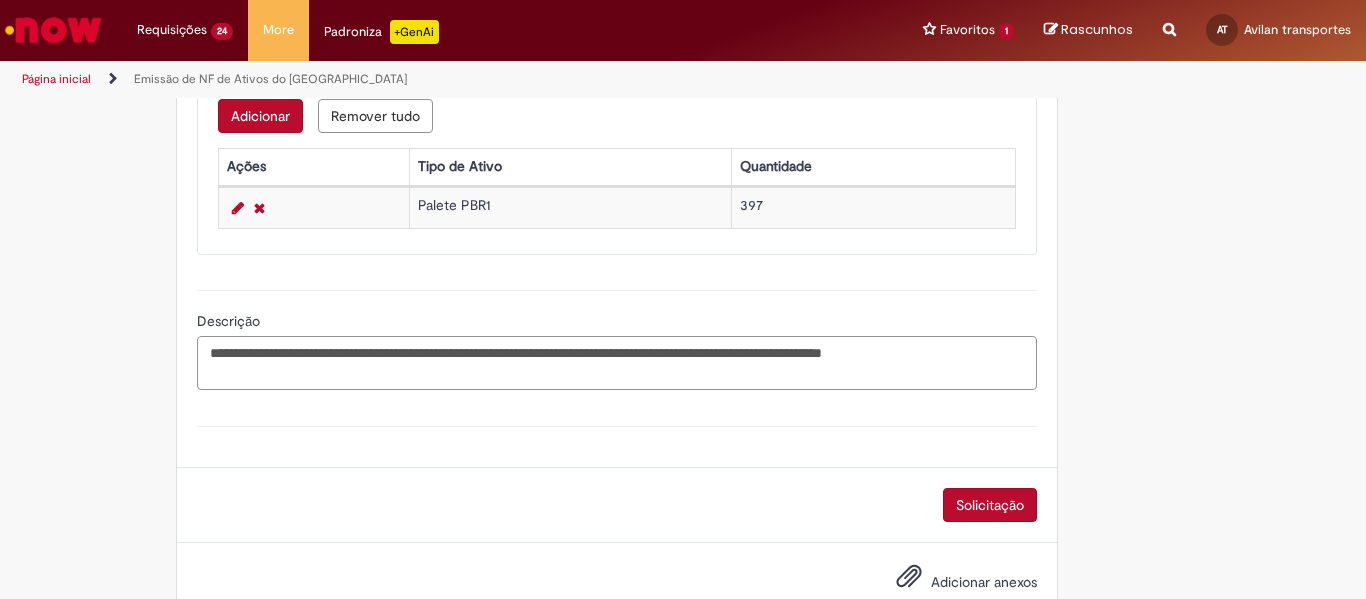 click on "**********" at bounding box center [617, 363] 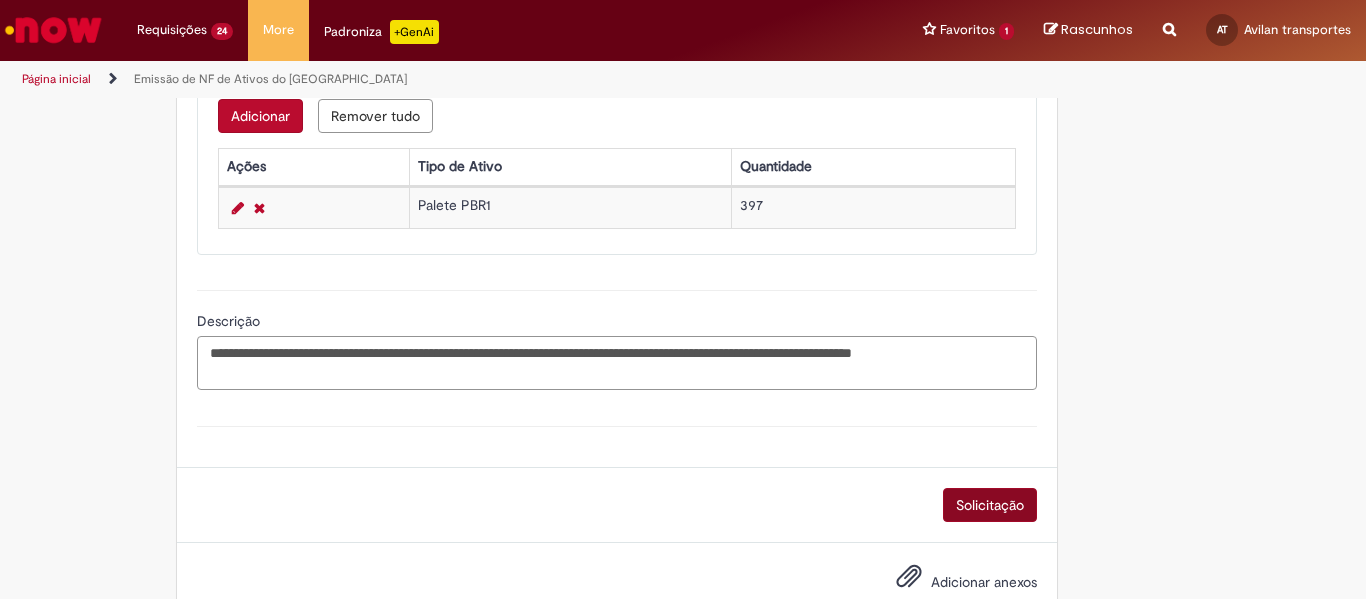 type on "**********" 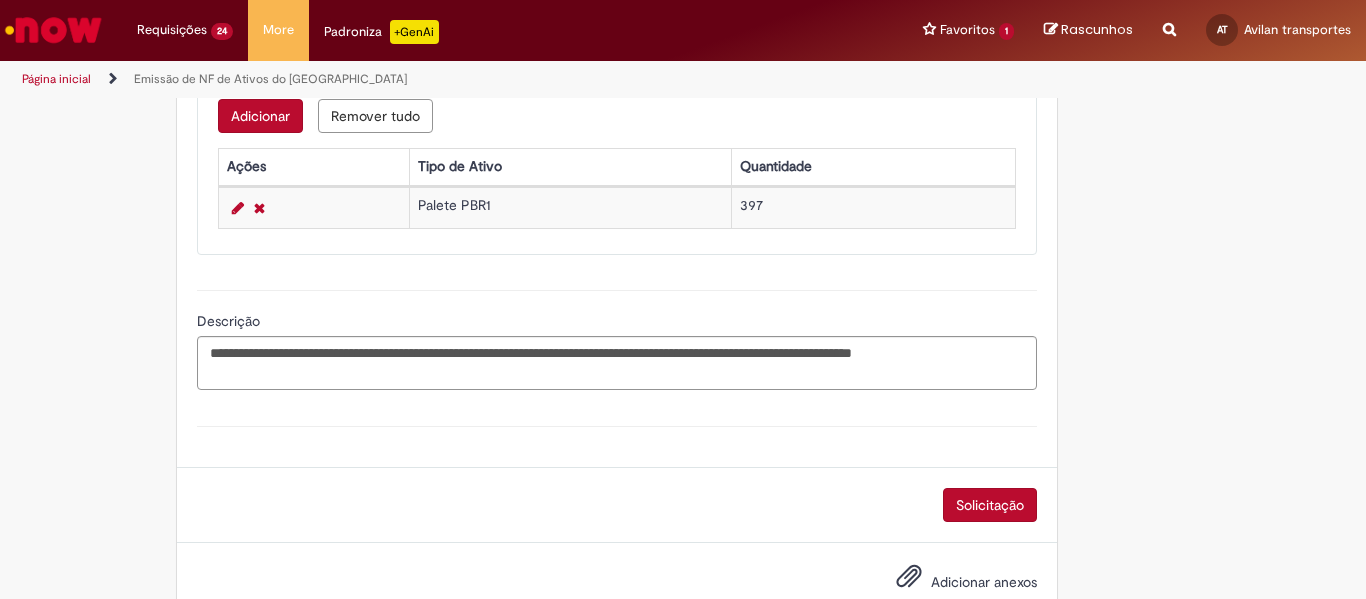 drag, startPoint x: 1001, startPoint y: 507, endPoint x: 449, endPoint y: 450, distance: 554.9351 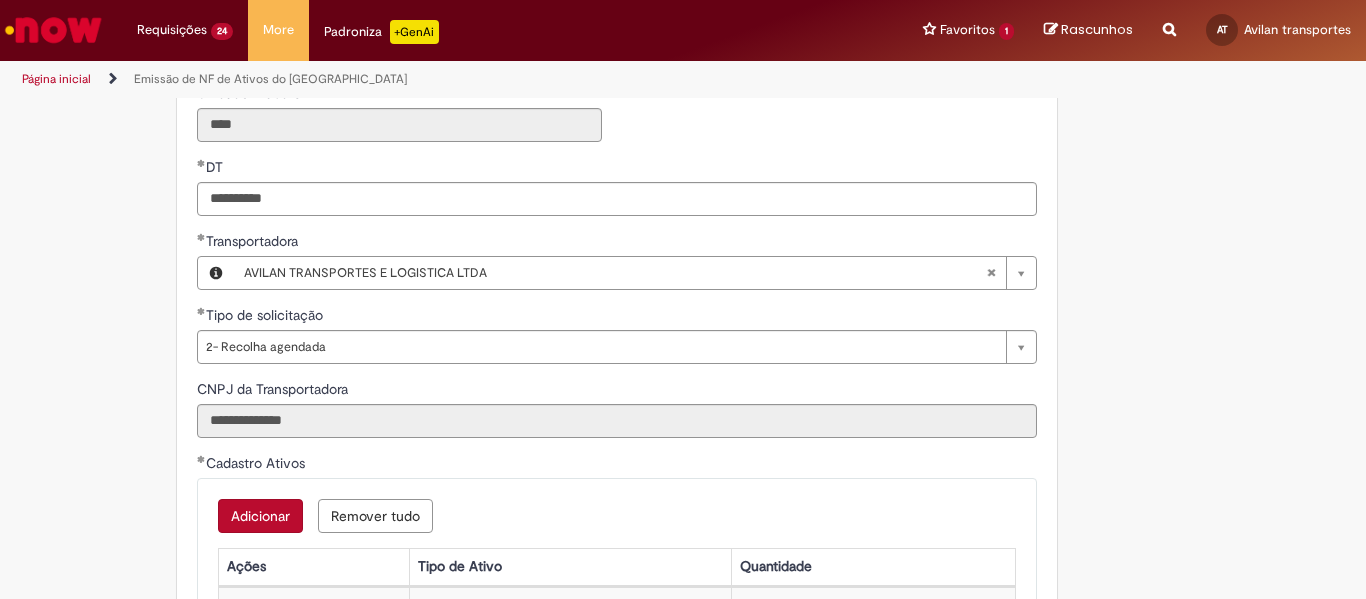 scroll, scrollTop: 1120, scrollLeft: 0, axis: vertical 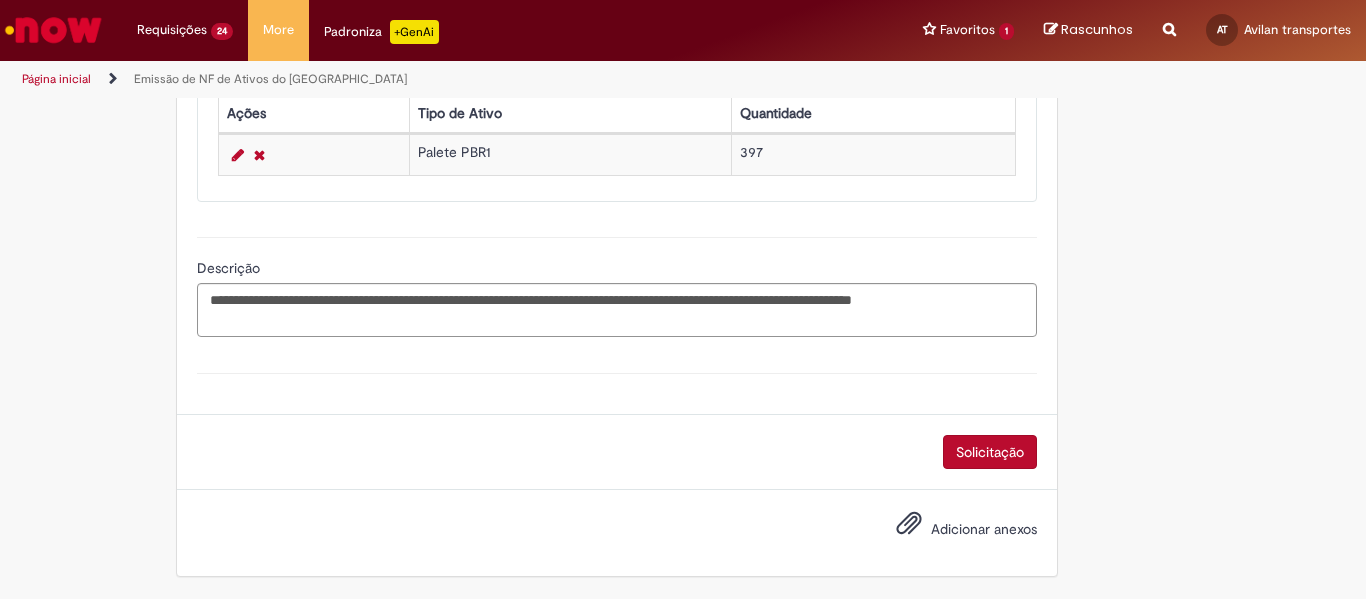 click on "Solicitação" at bounding box center [990, 452] 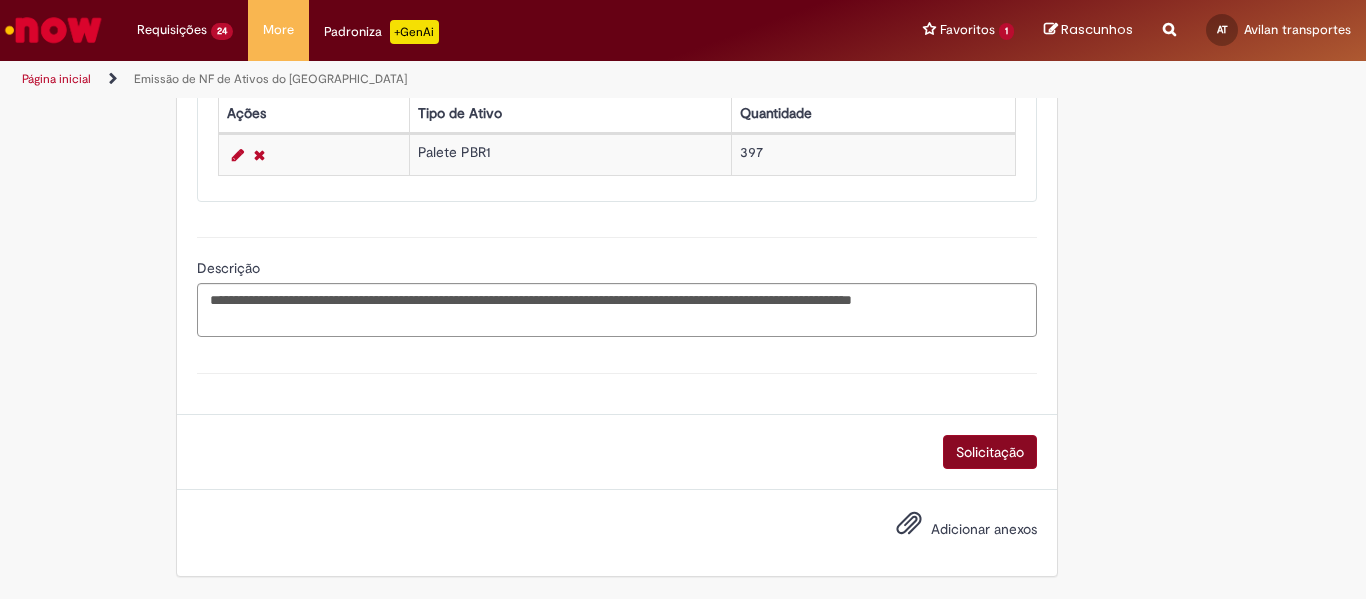 scroll, scrollTop: 1074, scrollLeft: 0, axis: vertical 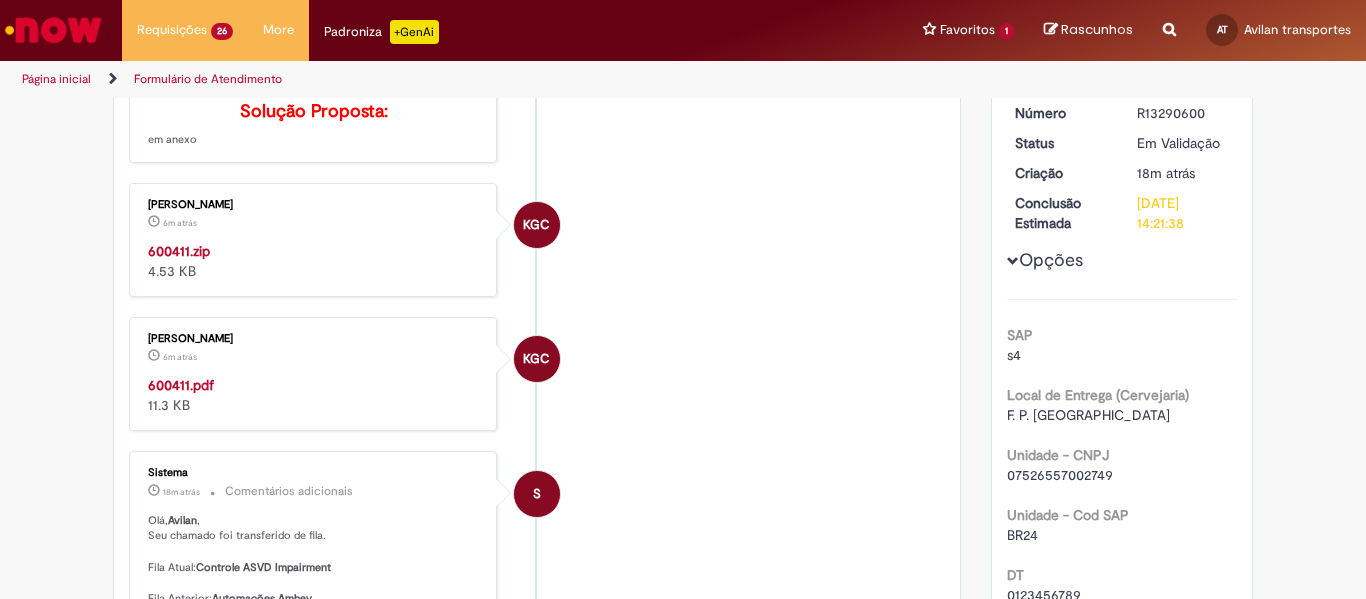 click on "600411.pdf" at bounding box center (181, 385) 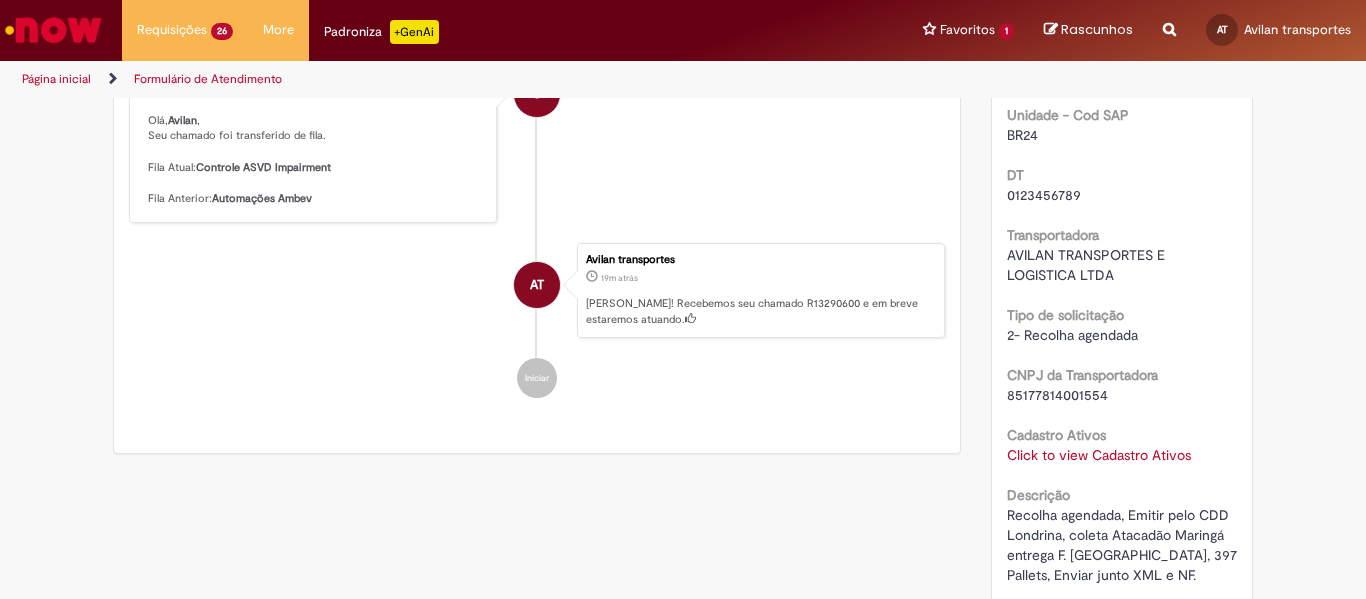 scroll, scrollTop: 800, scrollLeft: 0, axis: vertical 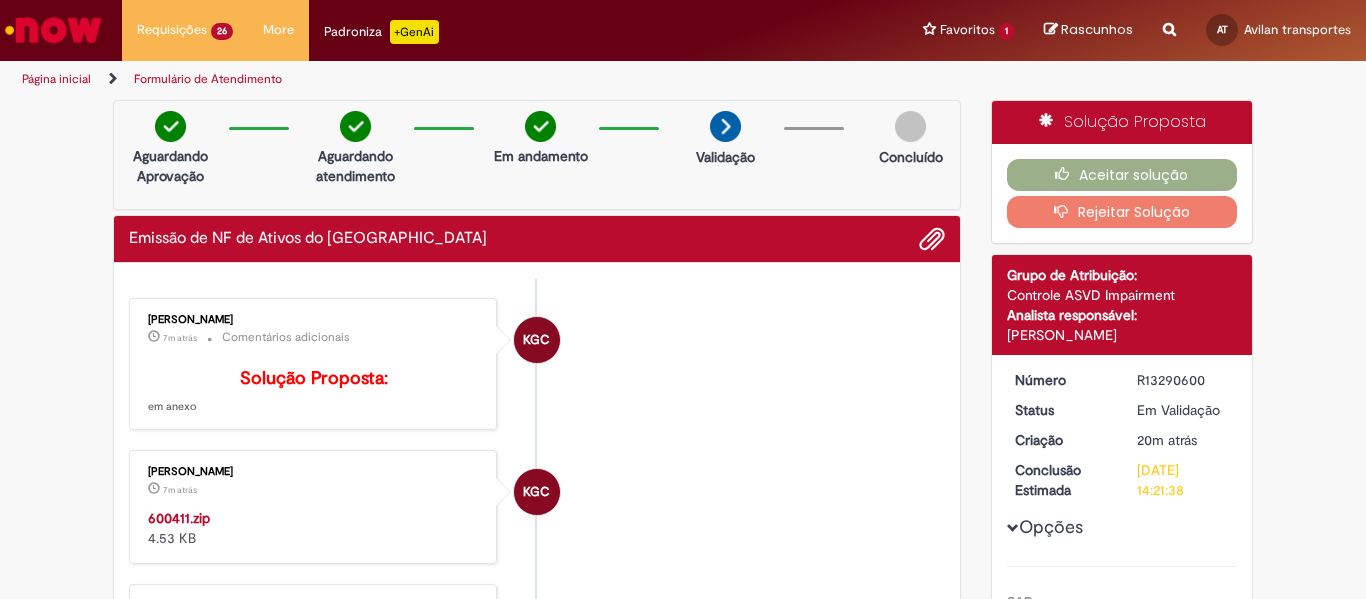 click on "R13290600" at bounding box center [1183, 380] 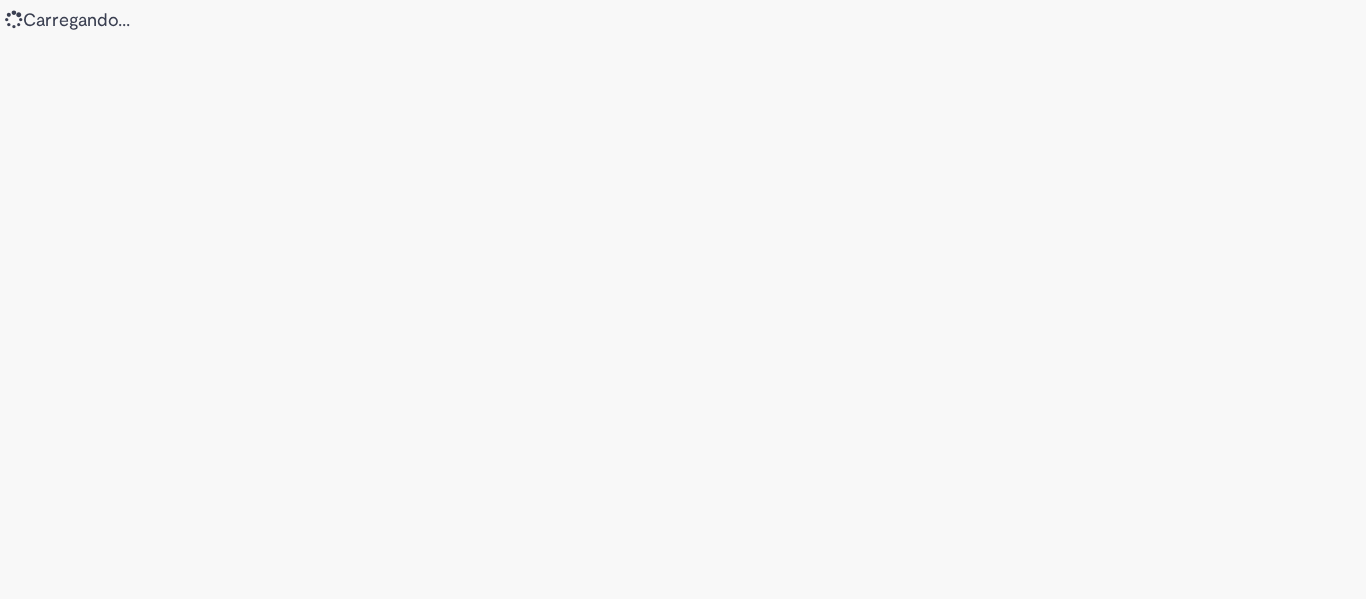 scroll, scrollTop: 0, scrollLeft: 0, axis: both 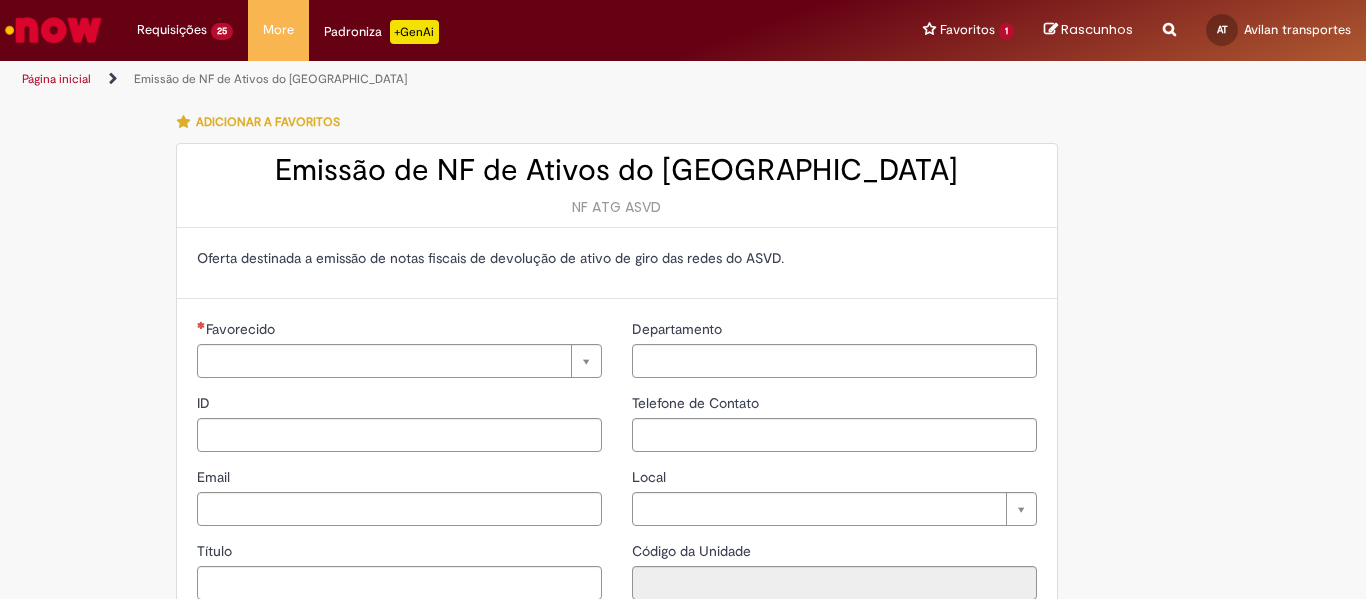 type on "**********" 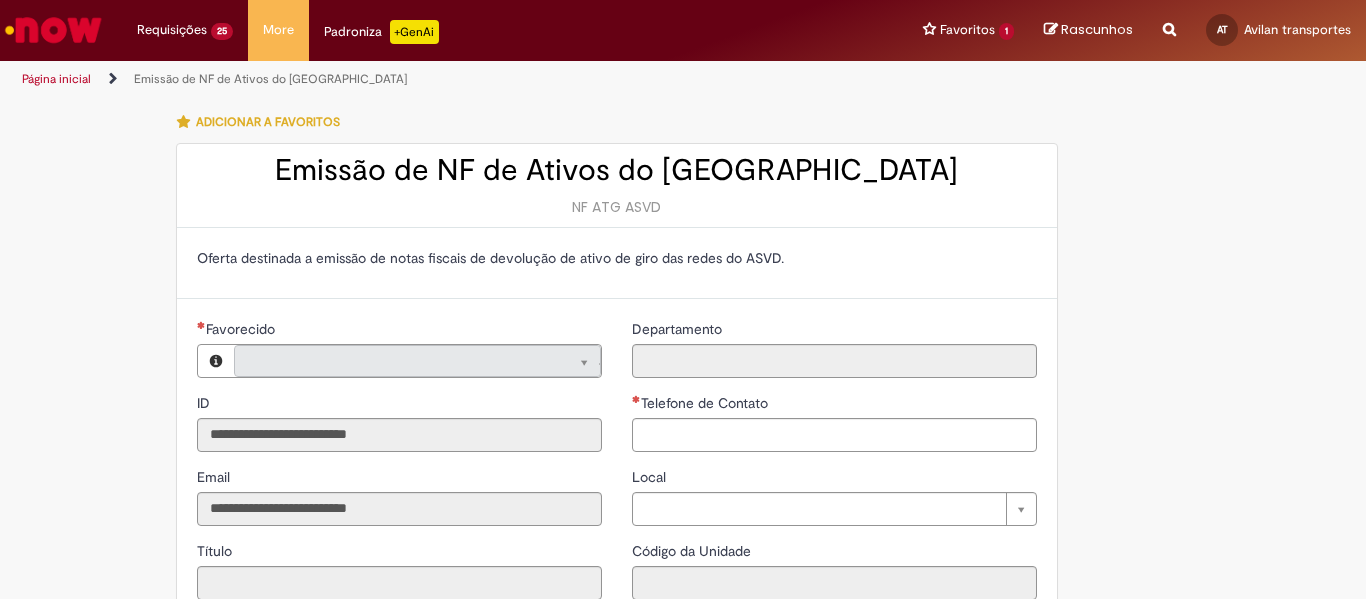 type on "**********" 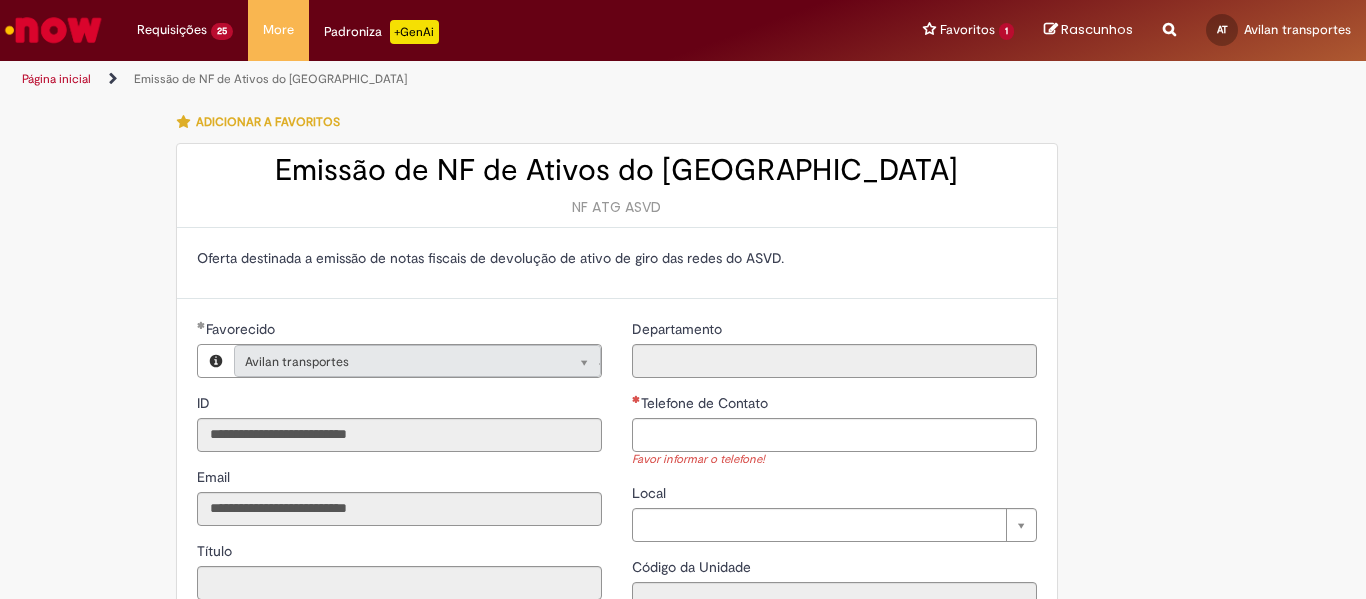 scroll, scrollTop: 133, scrollLeft: 0, axis: vertical 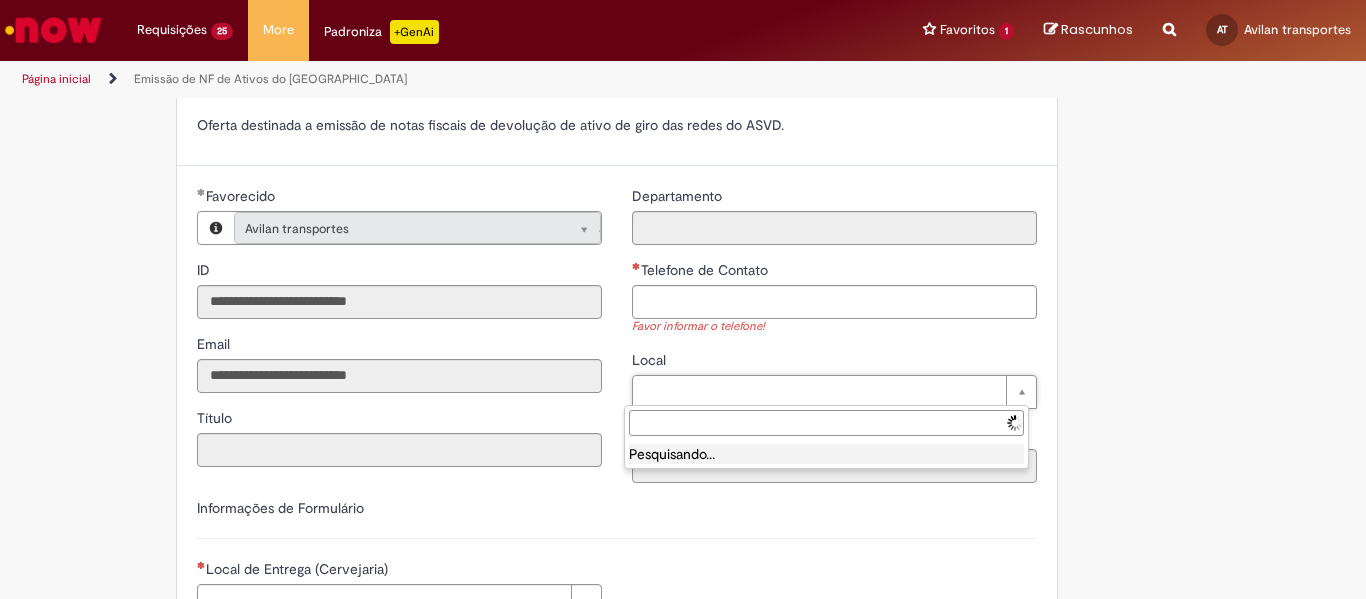 drag, startPoint x: 675, startPoint y: 384, endPoint x: 686, endPoint y: 427, distance: 44.38468 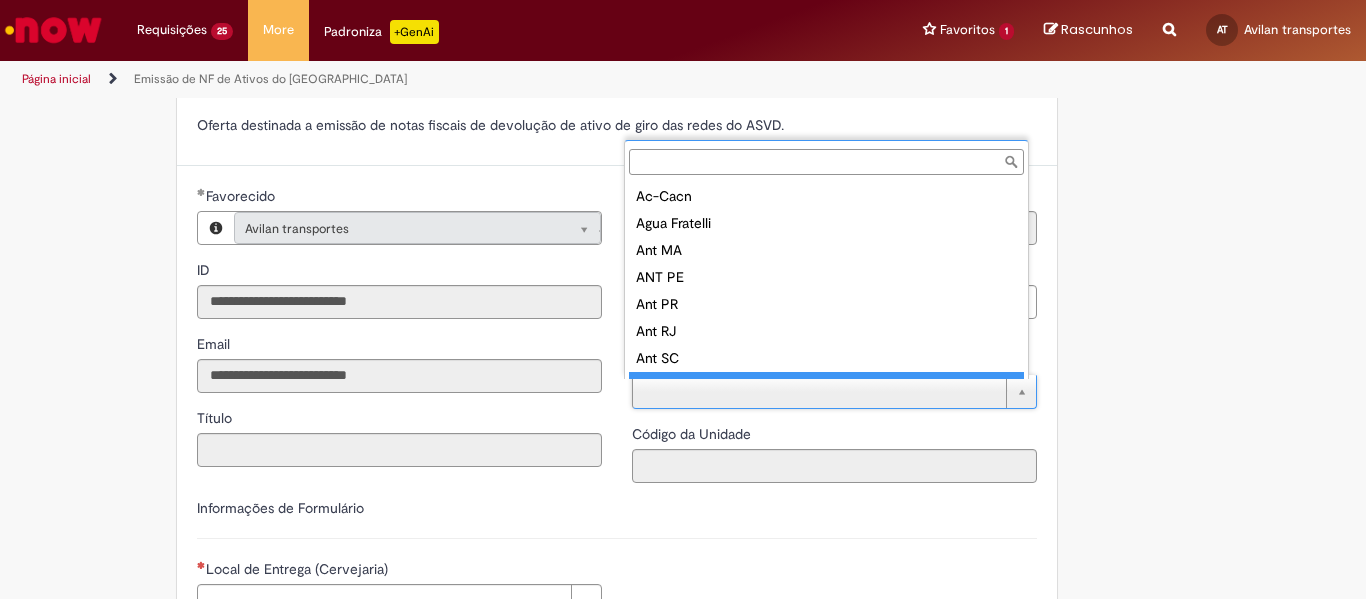 scroll, scrollTop: 16, scrollLeft: 0, axis: vertical 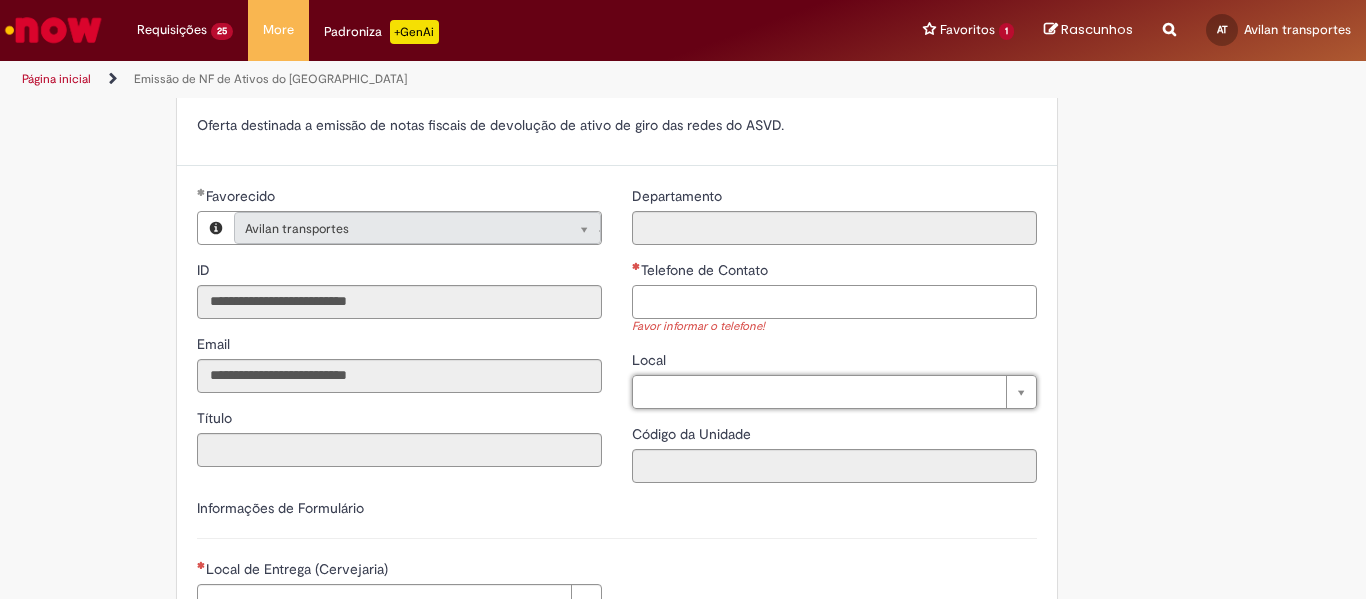 click on "Telefone de Contato" at bounding box center (834, 302) 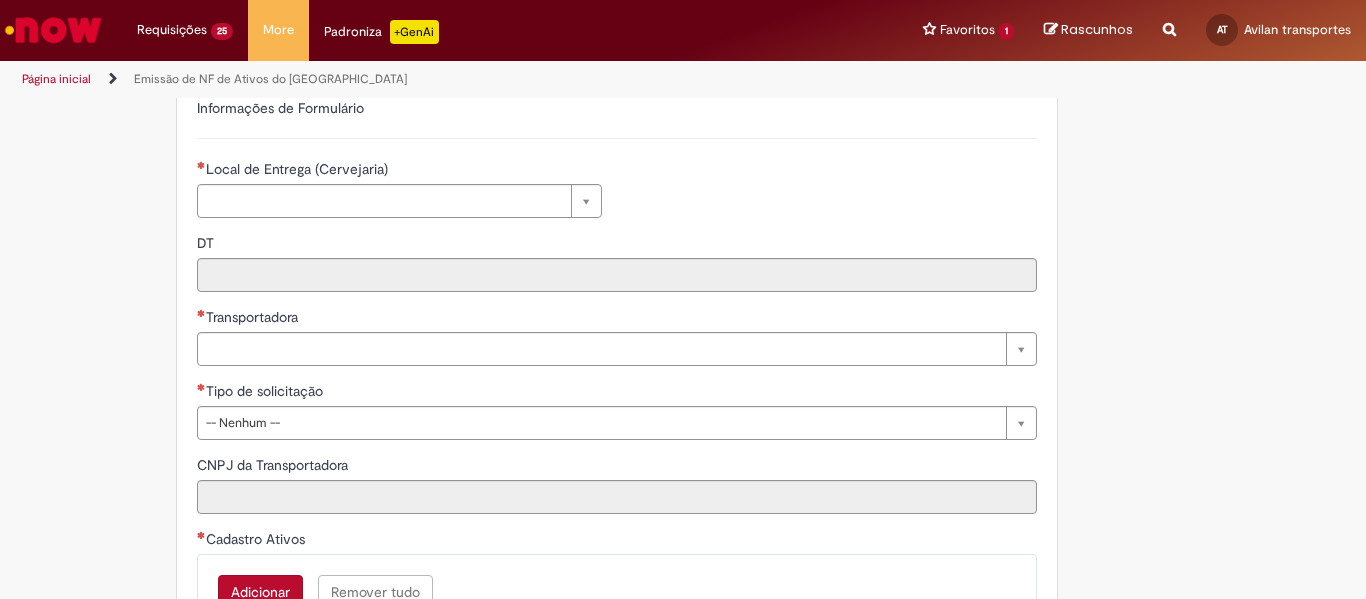 scroll, scrollTop: 400, scrollLeft: 0, axis: vertical 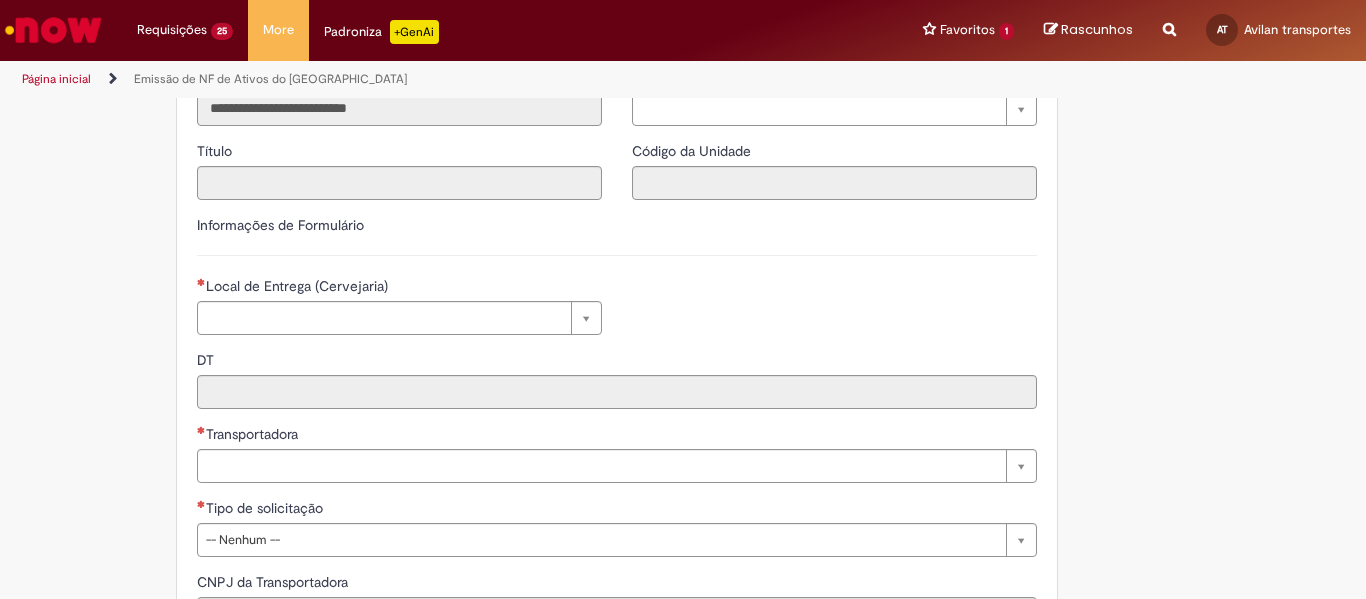 type on "**********" 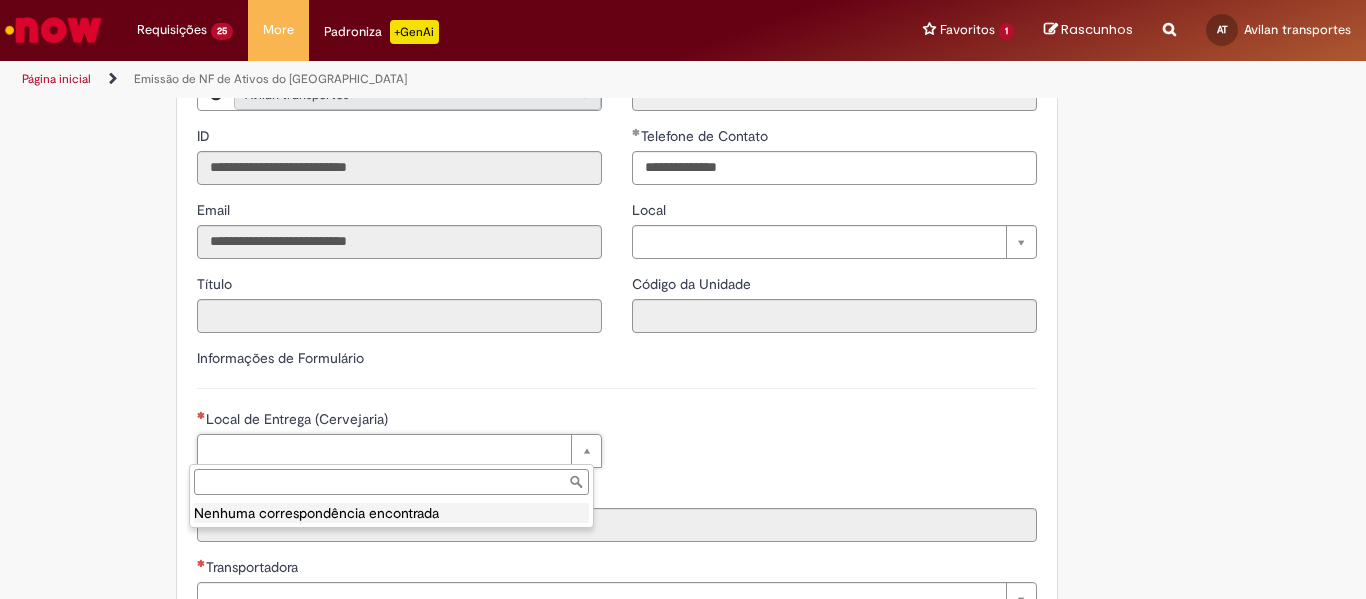 type on "*" 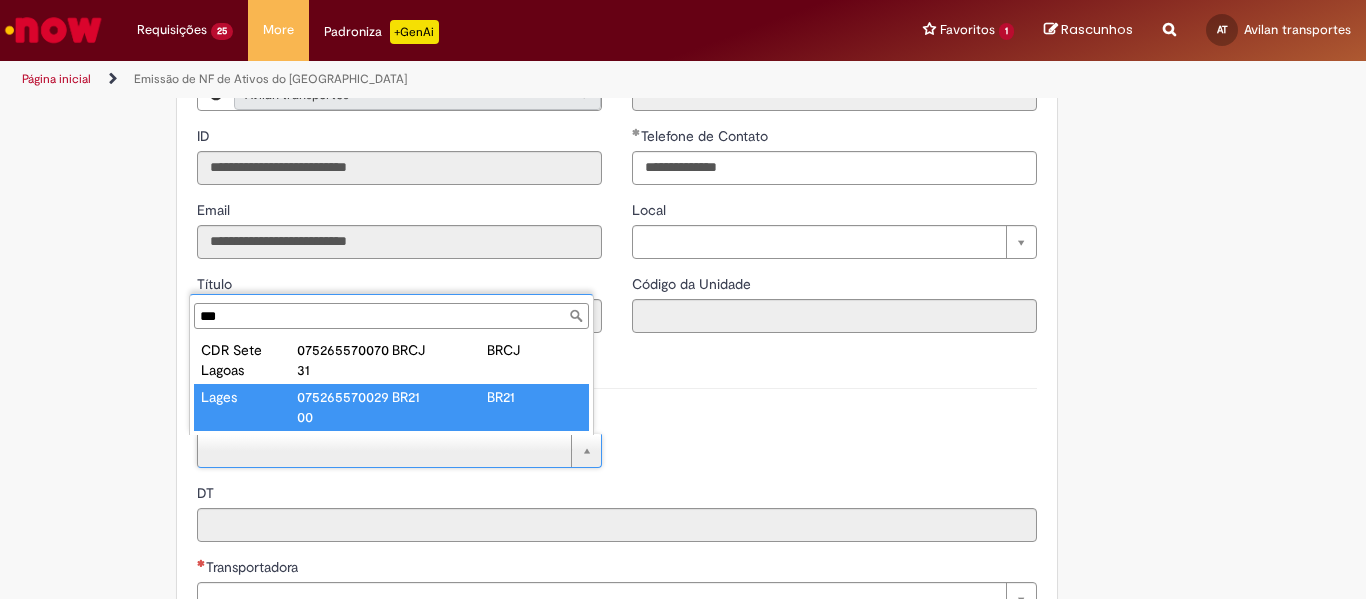 type on "***" 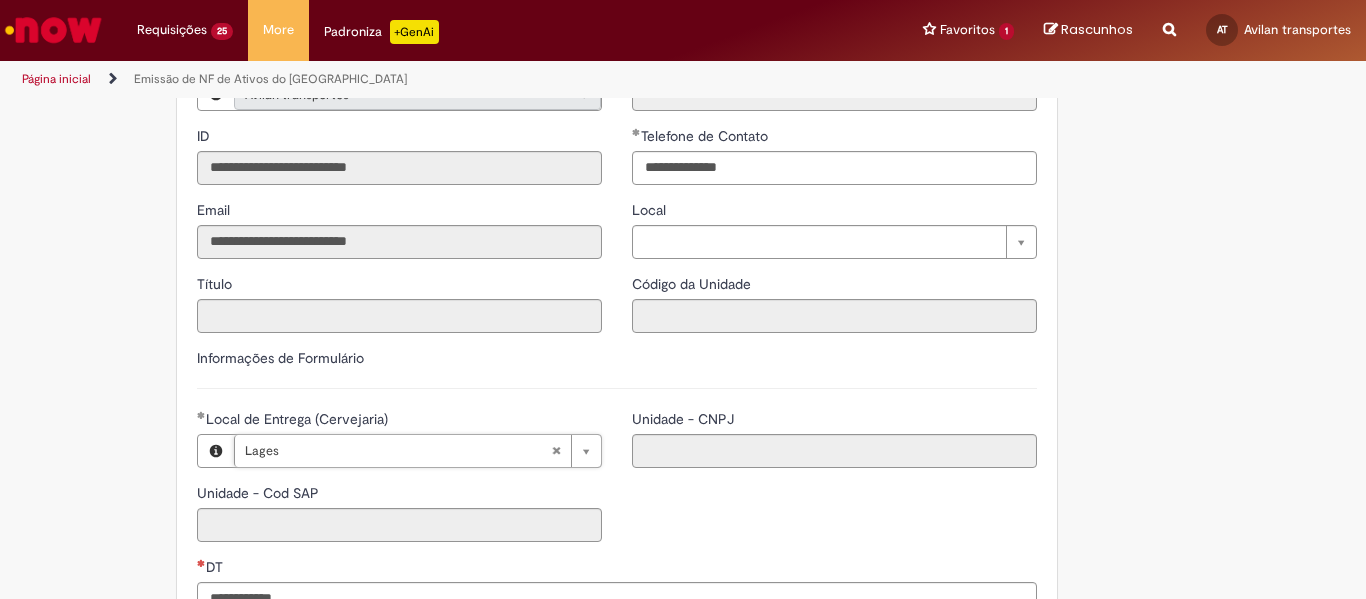 type on "****" 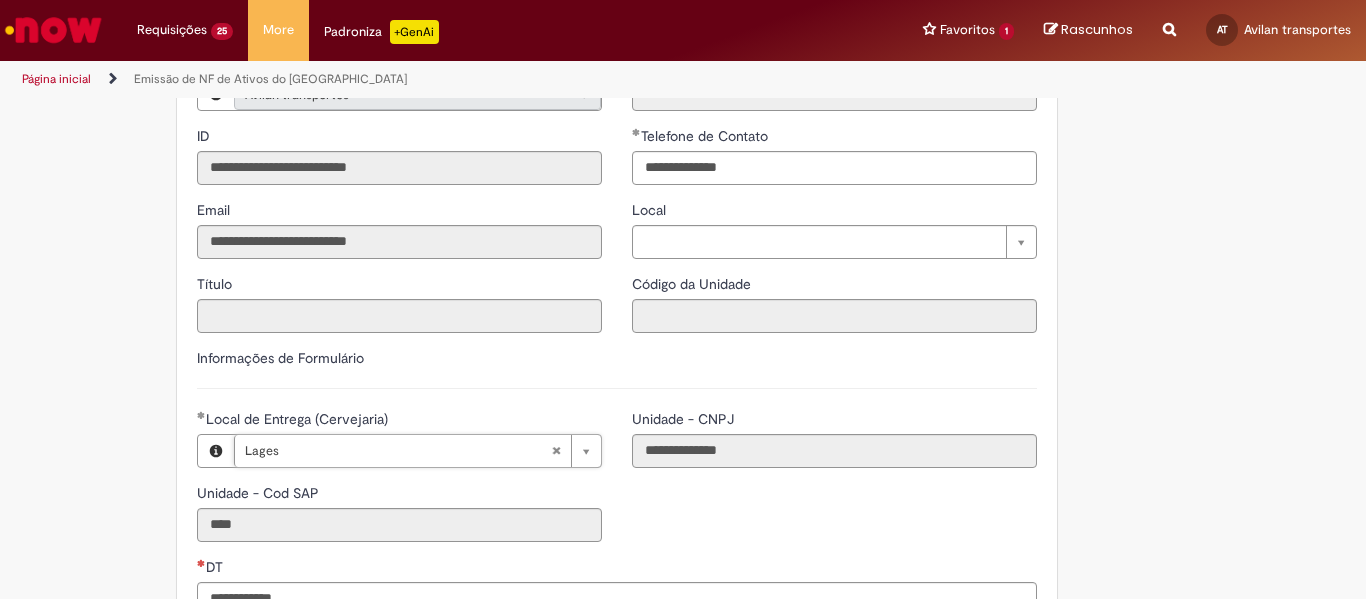 scroll, scrollTop: 400, scrollLeft: 0, axis: vertical 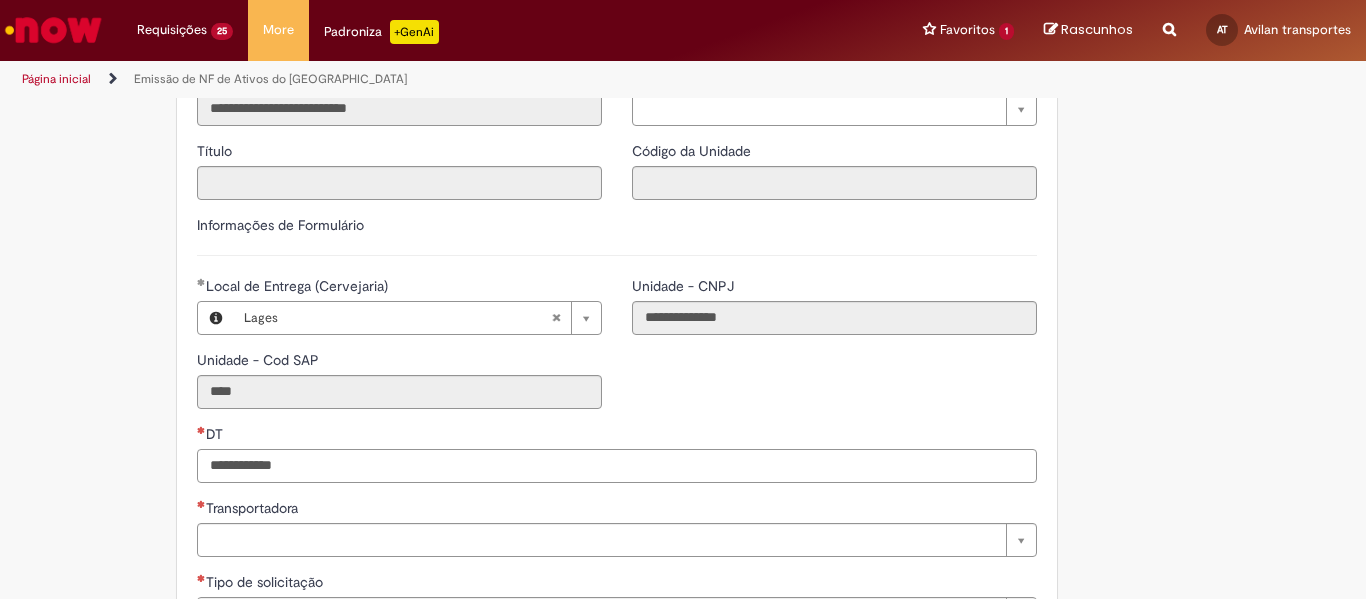 click on "DT" at bounding box center [617, 466] 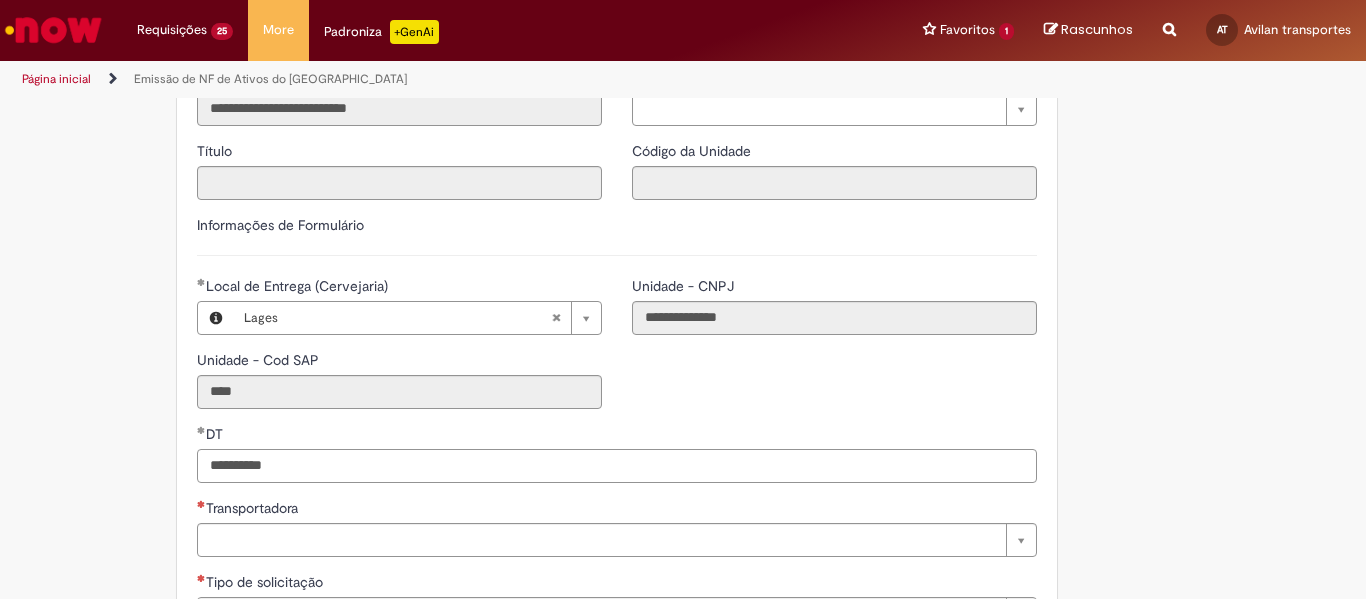 type on "**********" 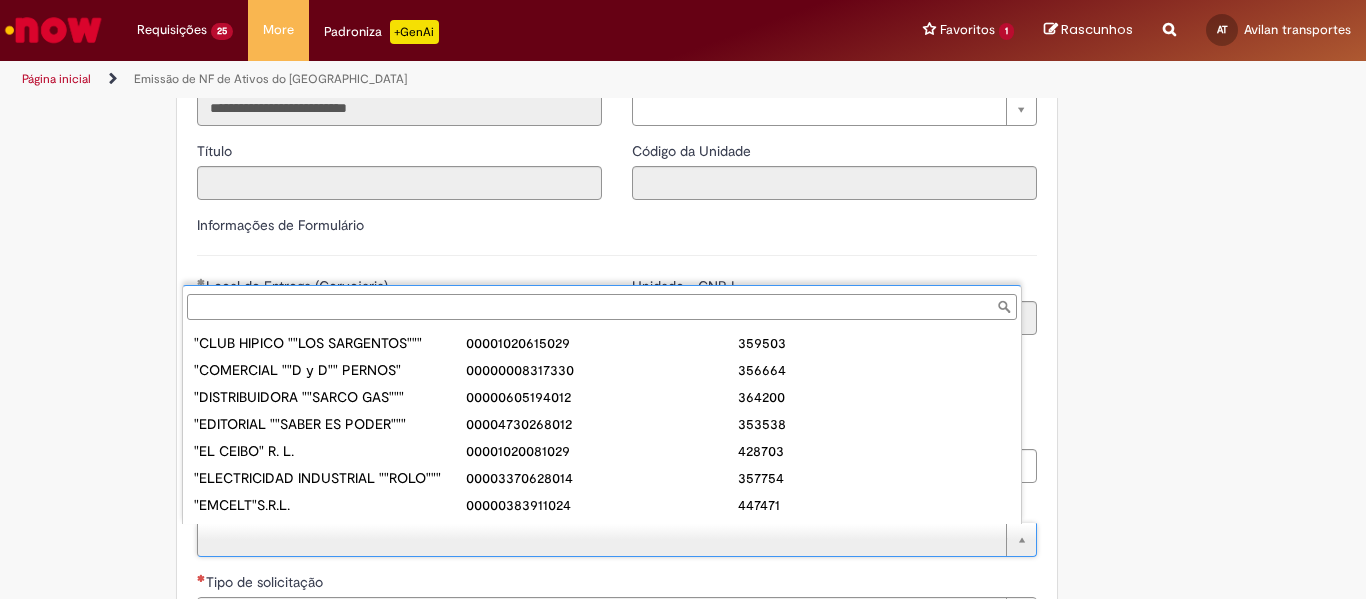 scroll, scrollTop: 151, scrollLeft: 0, axis: vertical 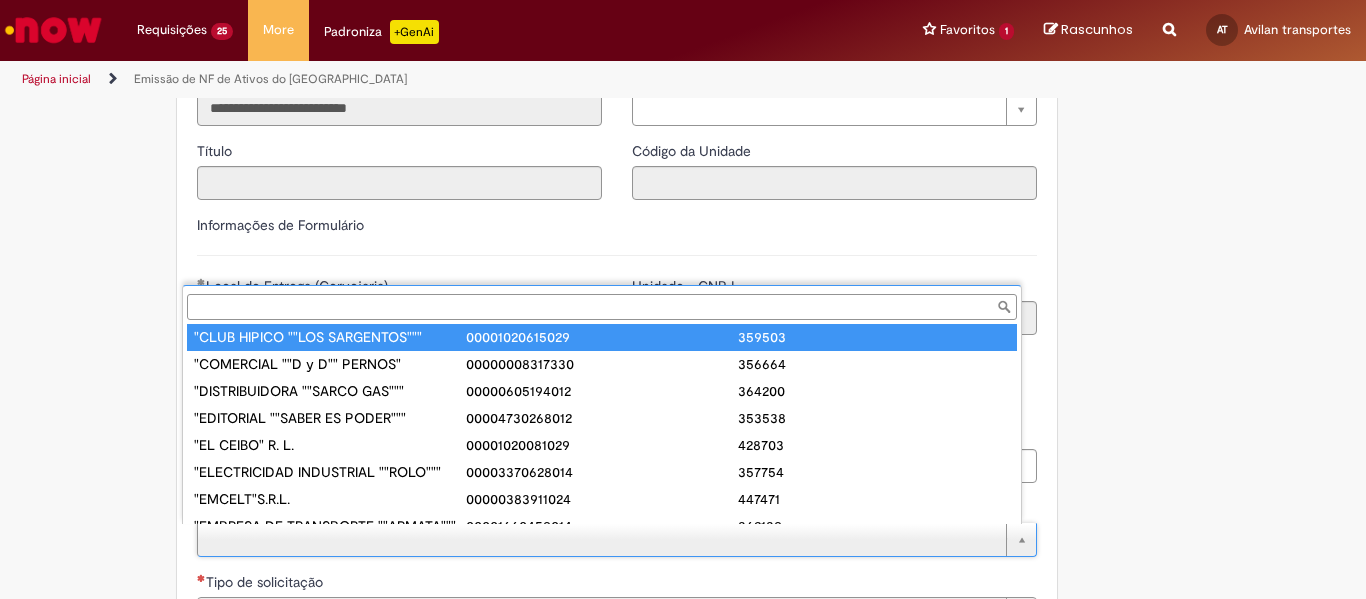 click on "Transportadora" at bounding box center (602, 307) 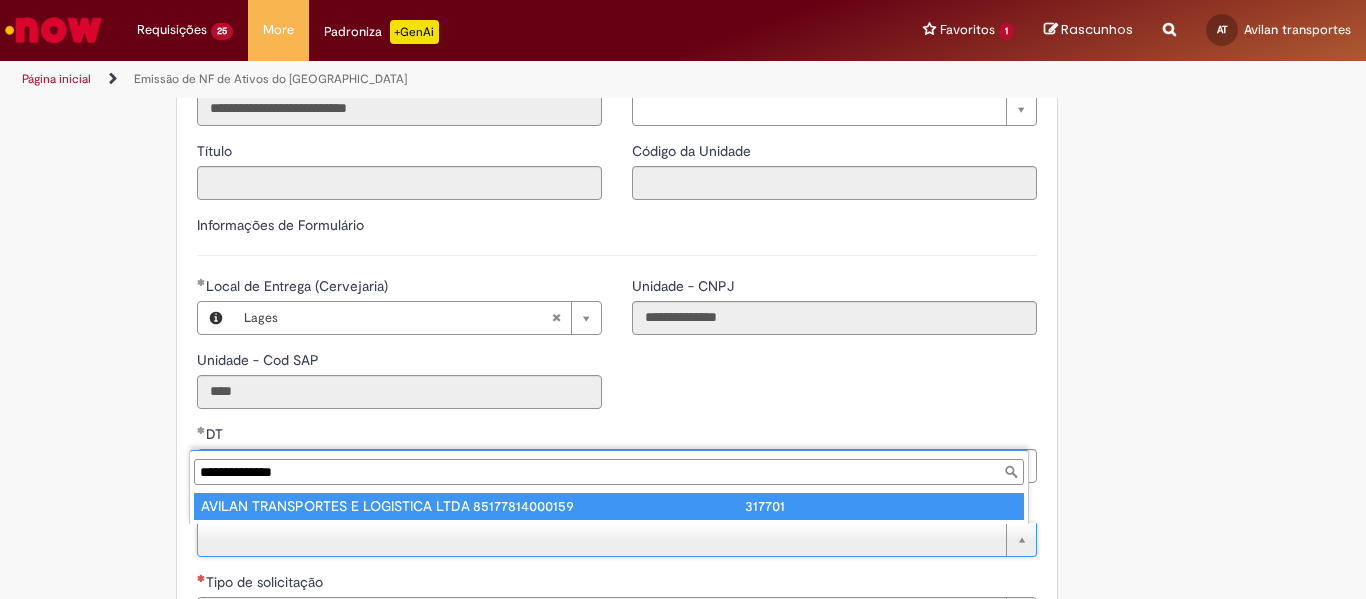 scroll, scrollTop: 0, scrollLeft: 0, axis: both 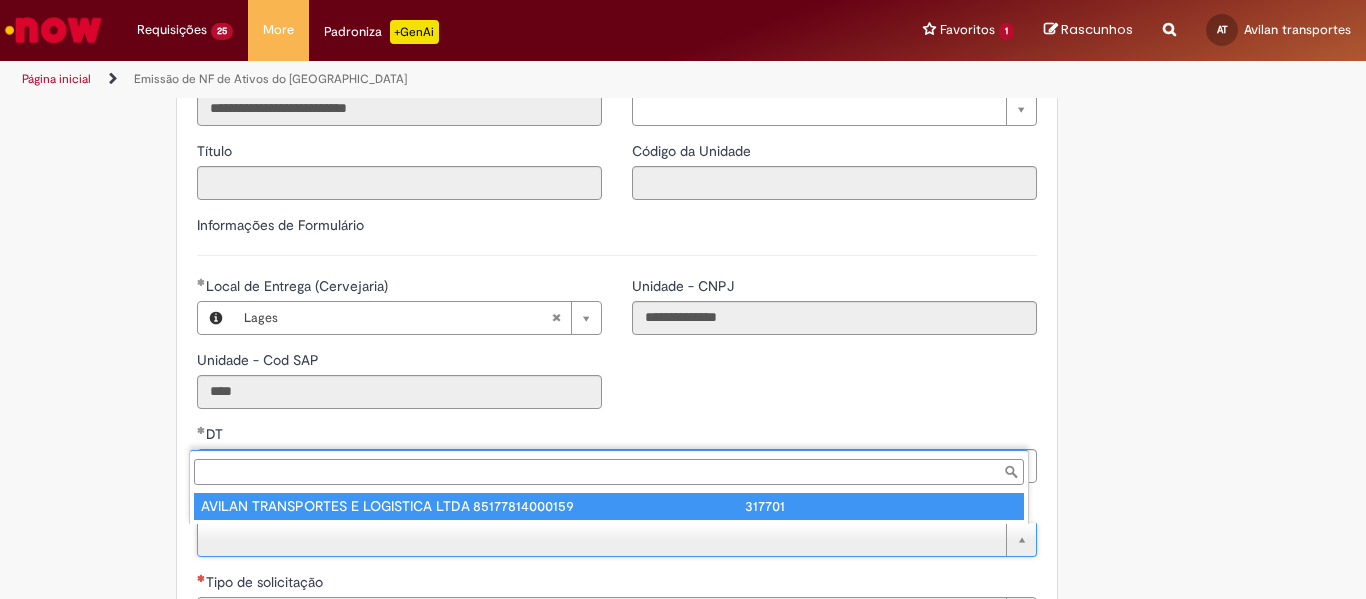 type on "**********" 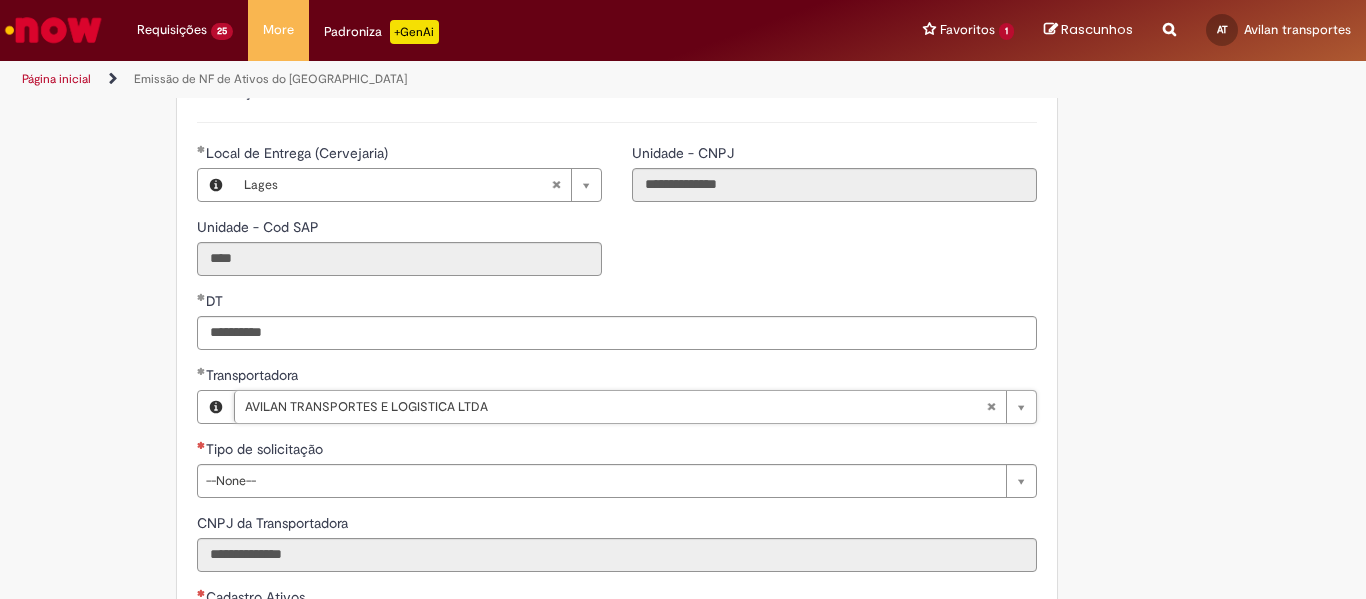 scroll, scrollTop: 667, scrollLeft: 0, axis: vertical 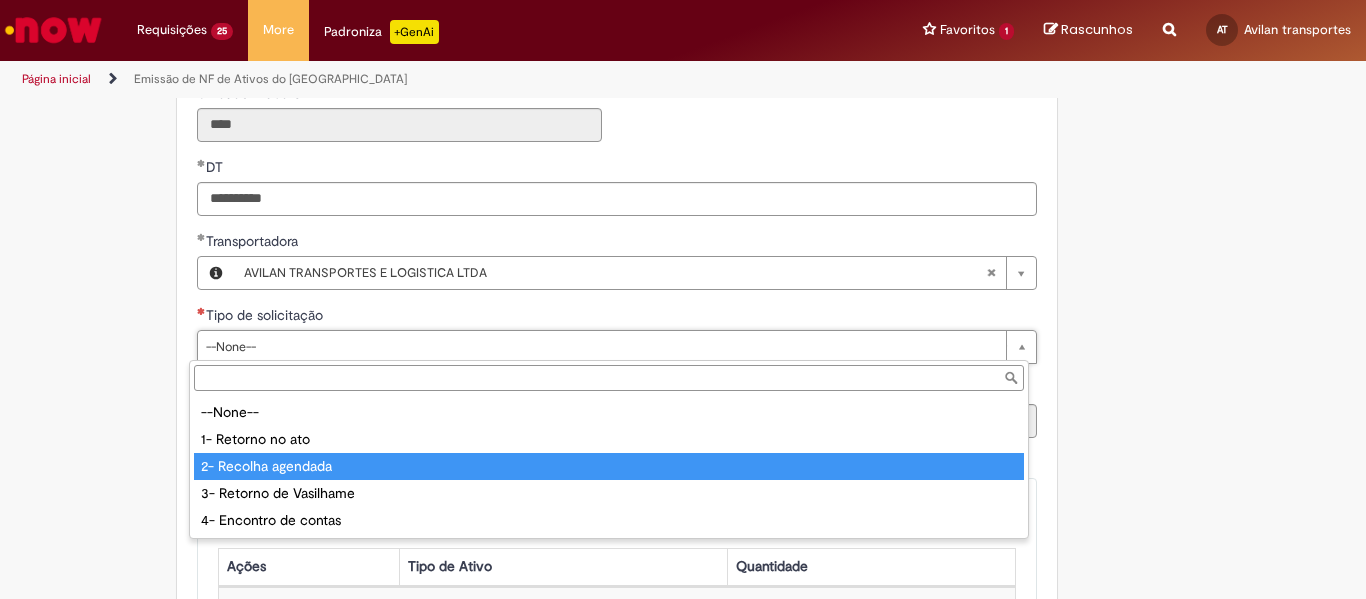 type on "**********" 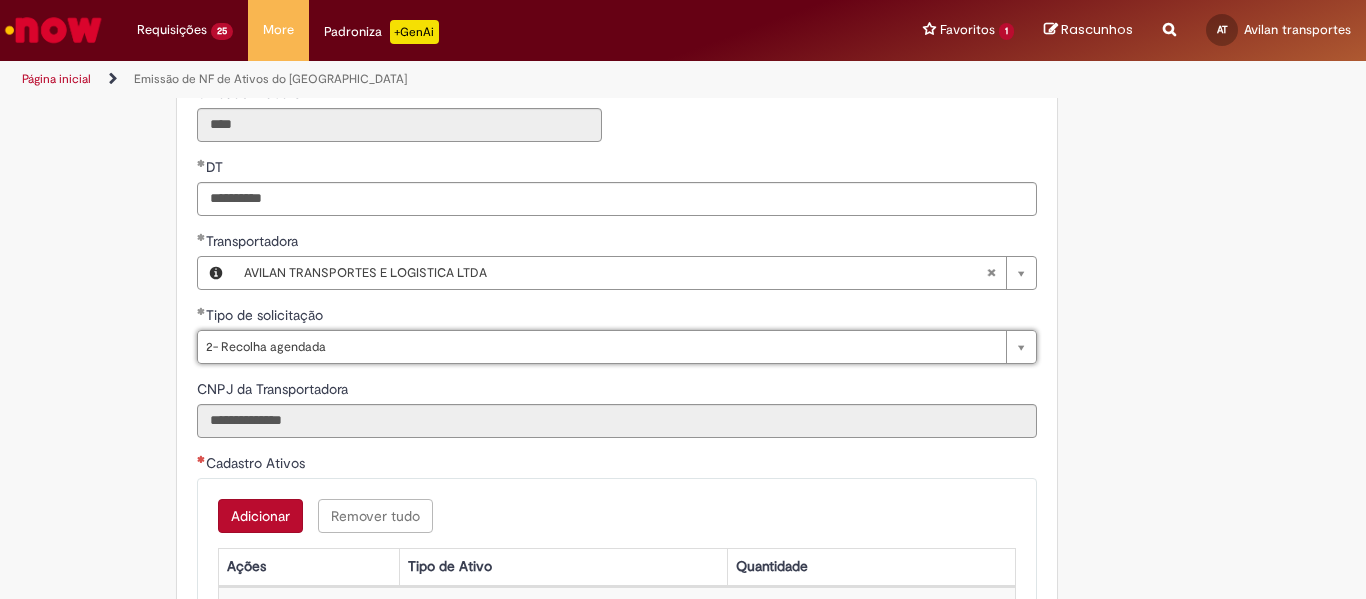 scroll, scrollTop: 800, scrollLeft: 0, axis: vertical 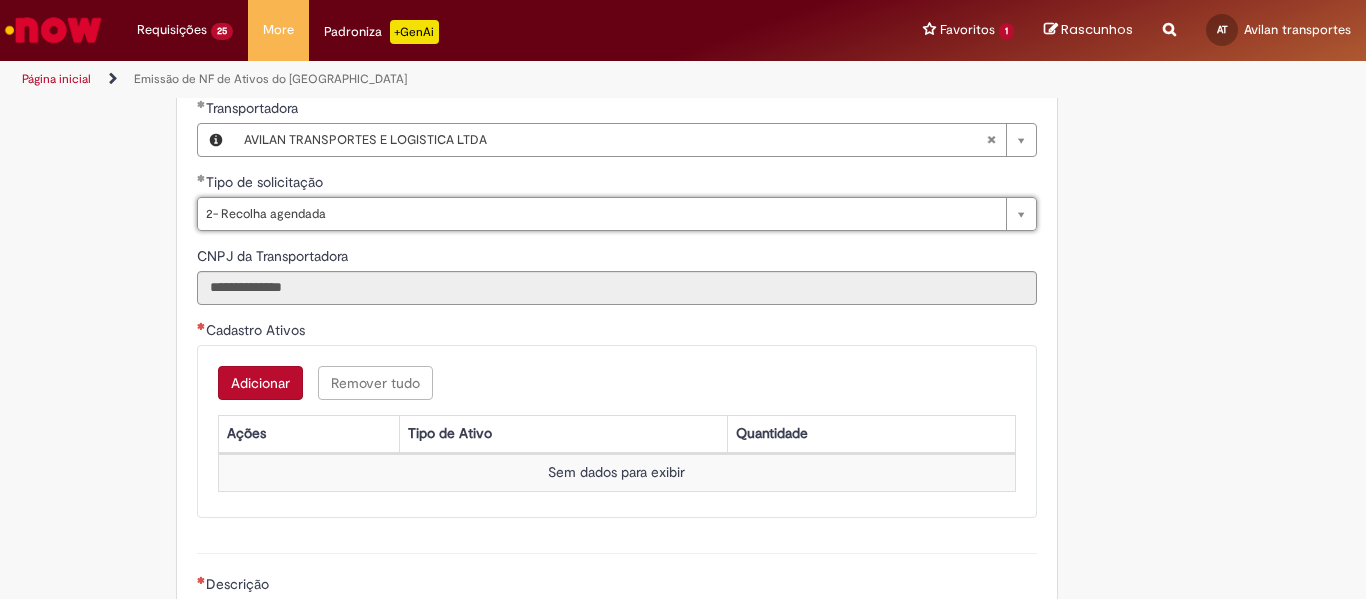 click on "Adicionar" at bounding box center (260, 383) 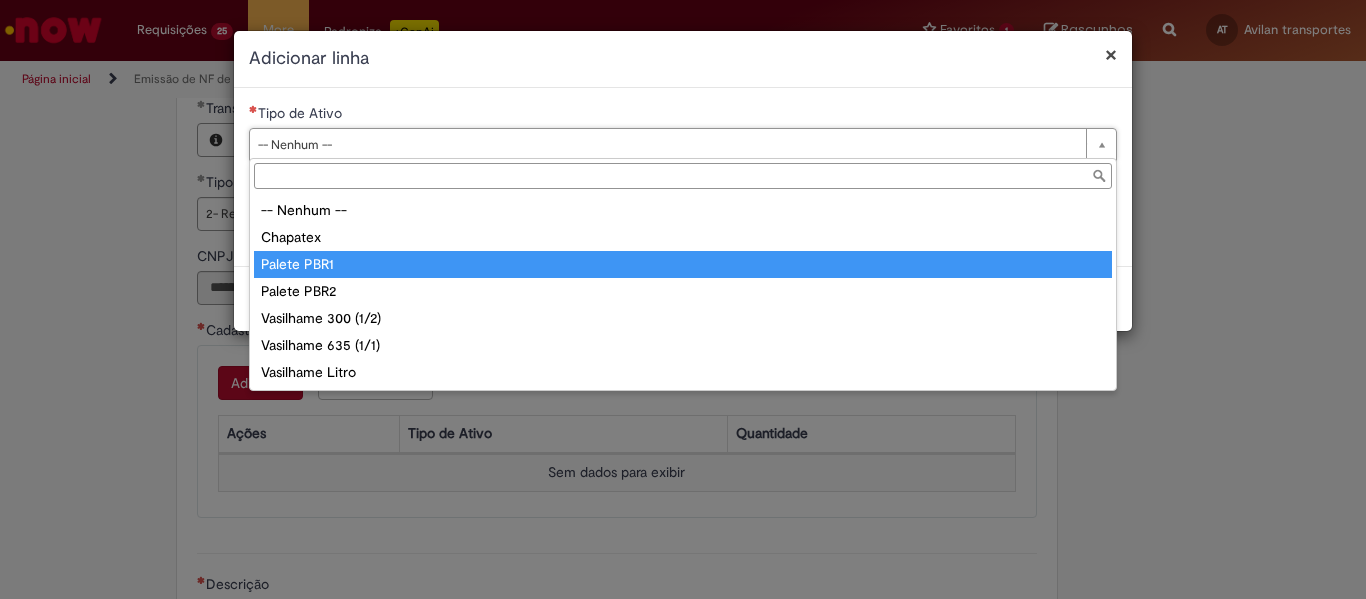 type on "**********" 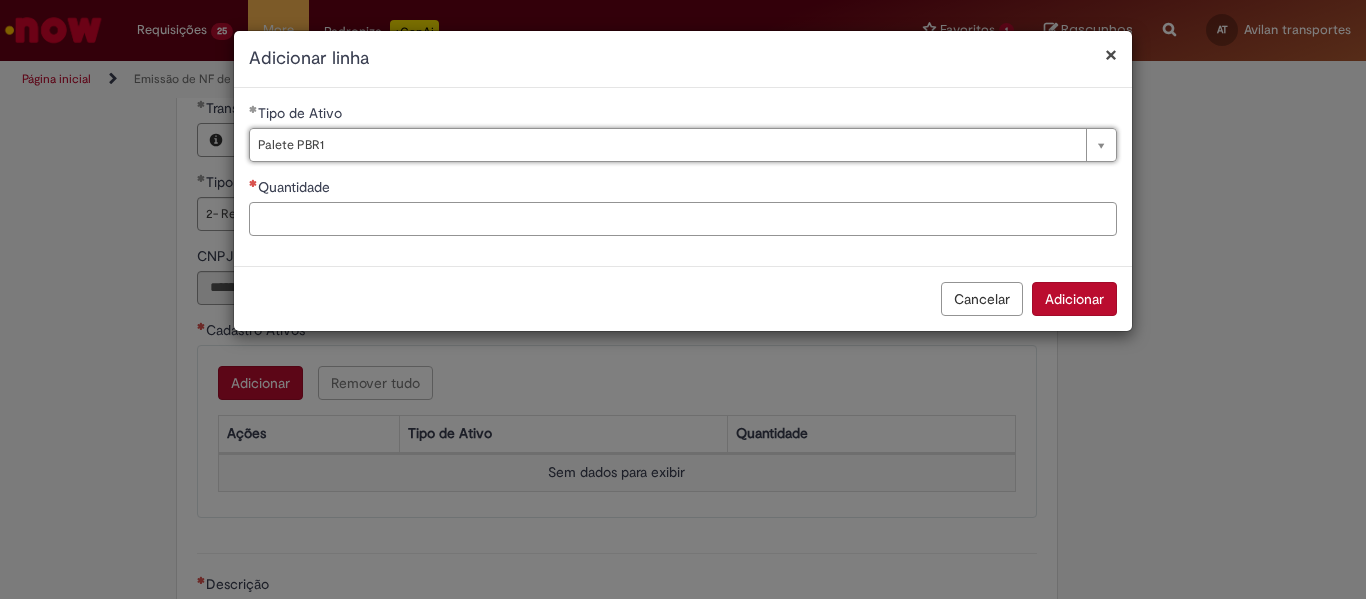 click on "Quantidade" at bounding box center [683, 219] 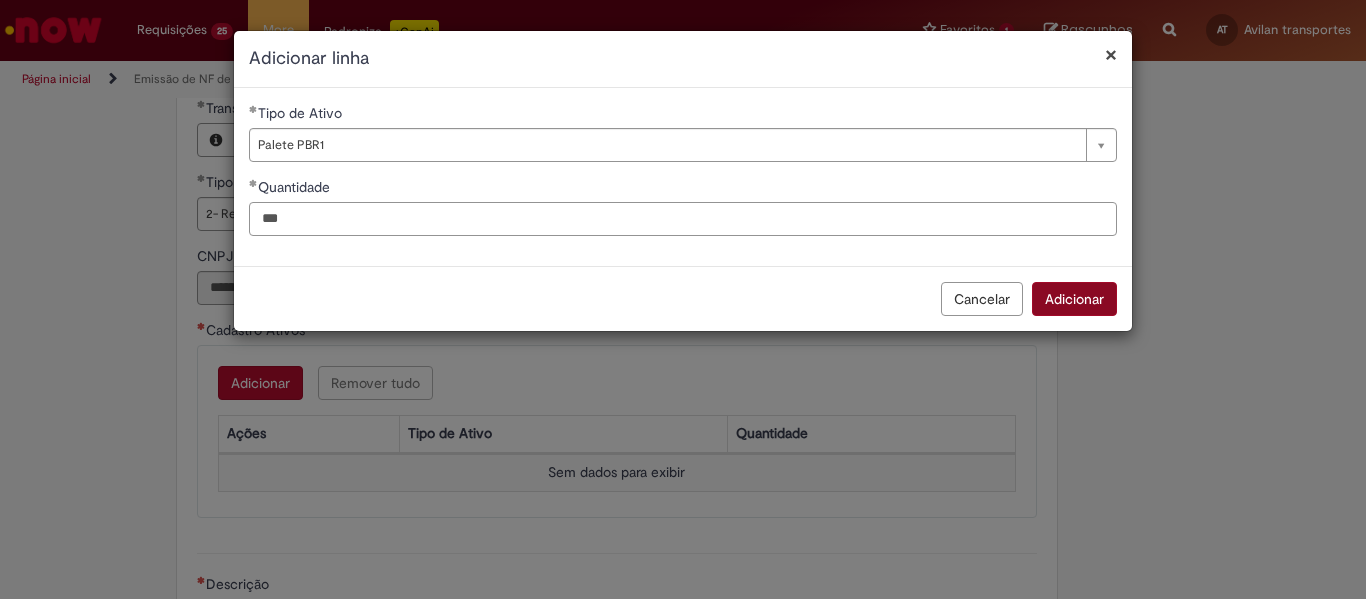 type on "***" 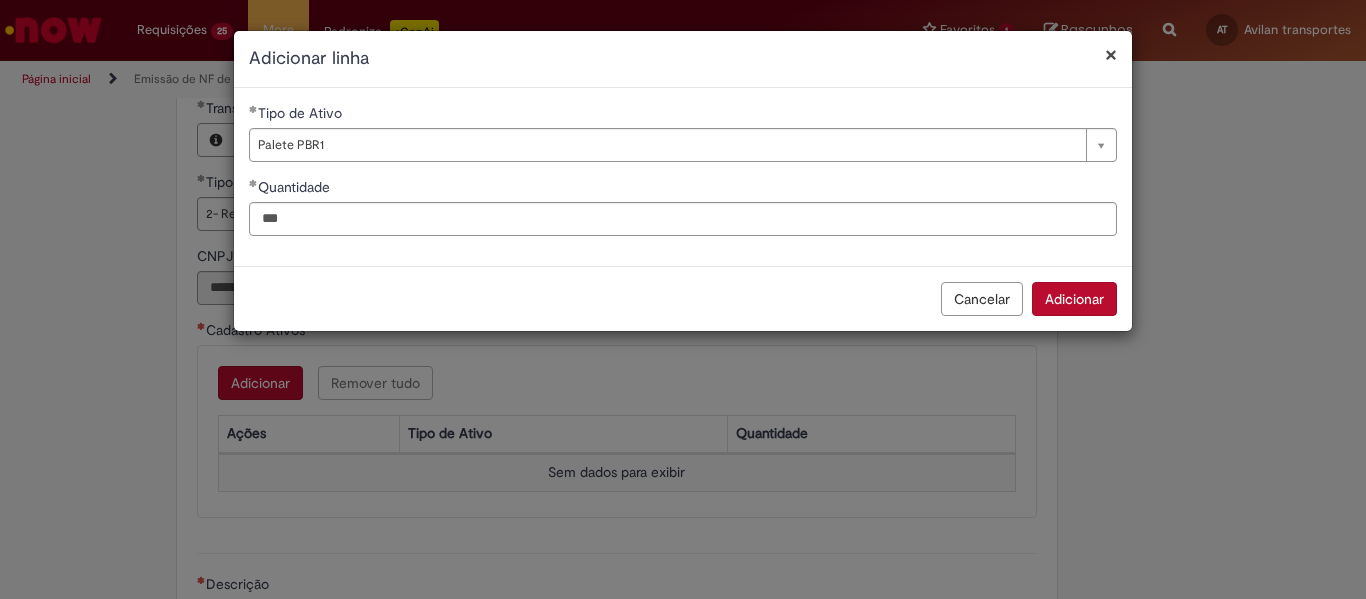 click on "Adicionar" at bounding box center [1074, 299] 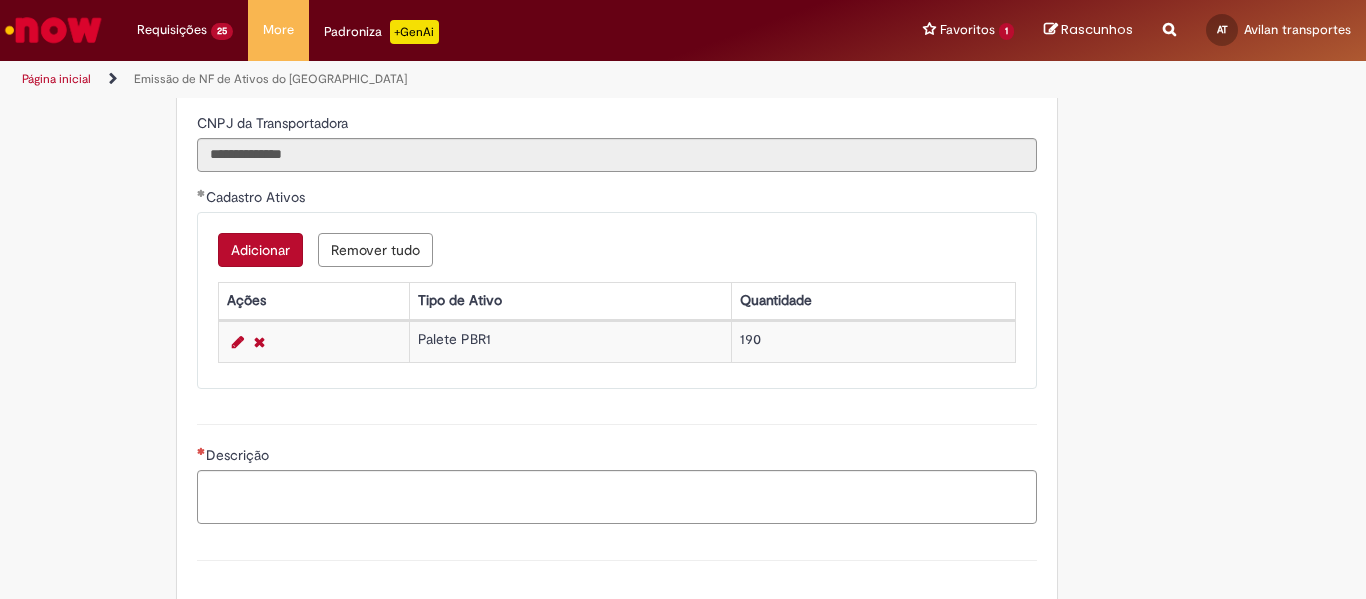 scroll, scrollTop: 1067, scrollLeft: 0, axis: vertical 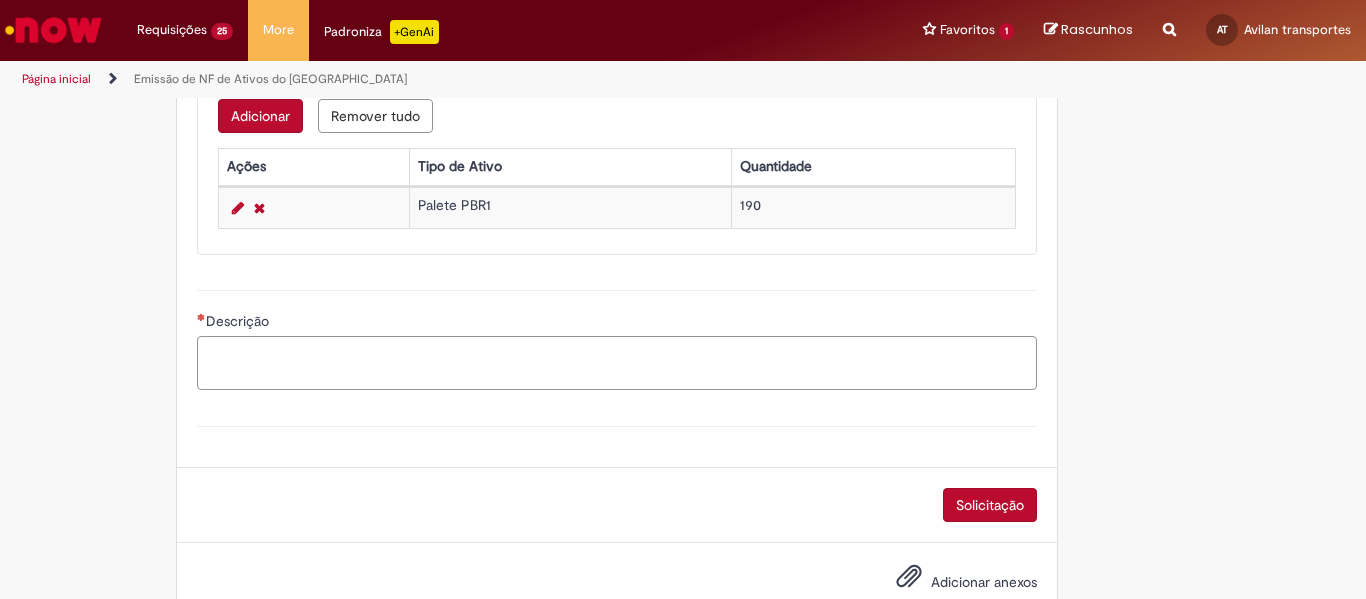 click on "Descrição" at bounding box center (617, 363) 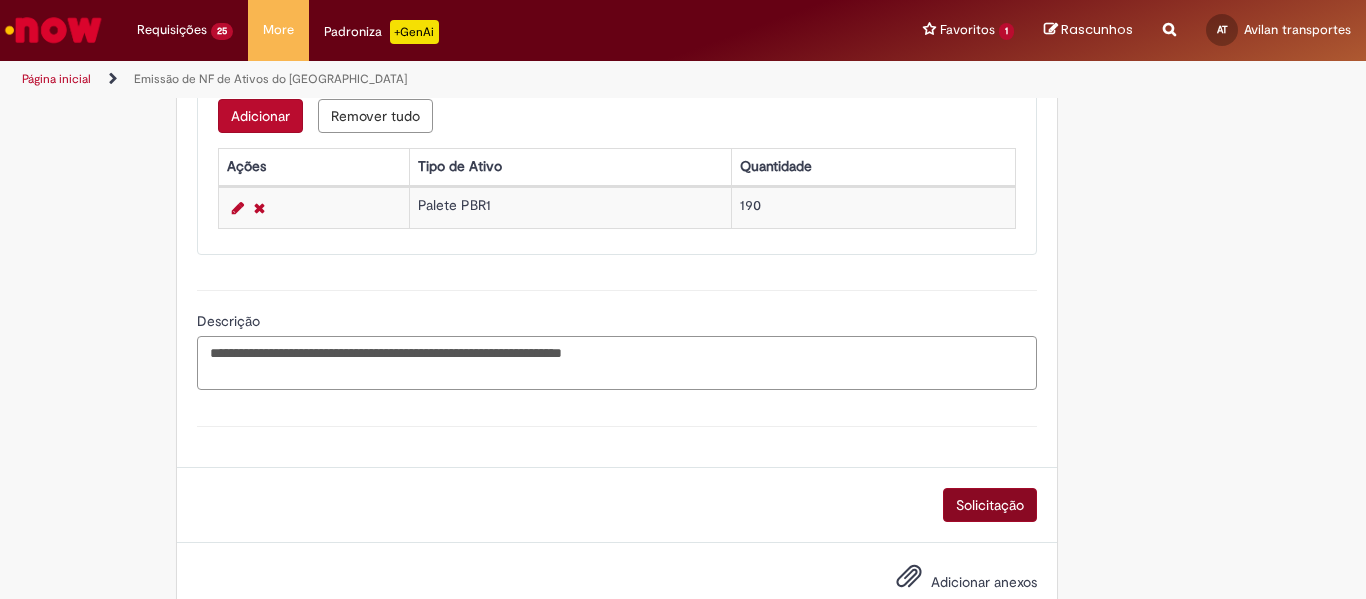 scroll, scrollTop: 1120, scrollLeft: 0, axis: vertical 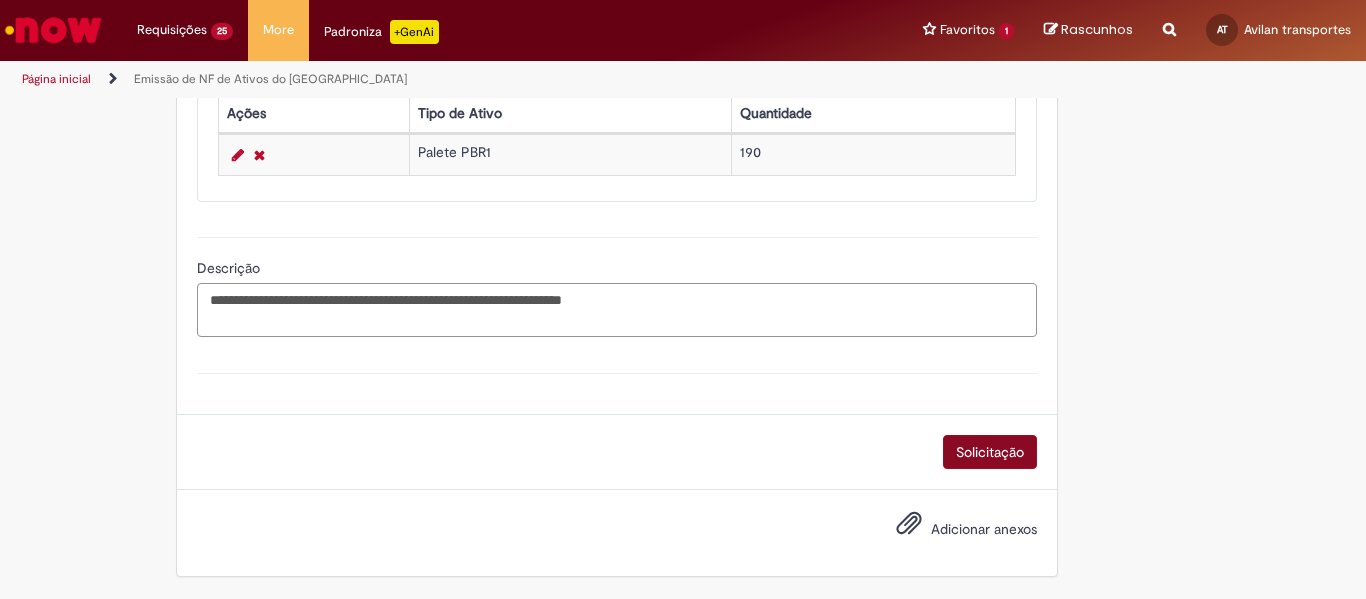 type on "**********" 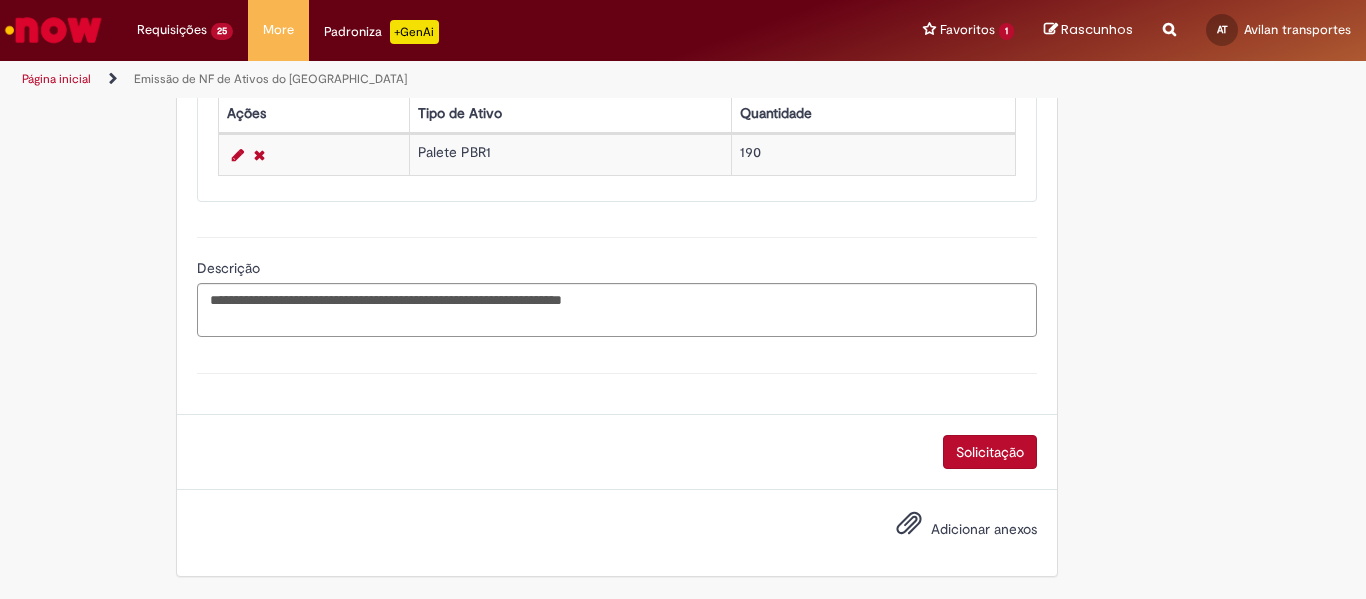 drag, startPoint x: 970, startPoint y: 451, endPoint x: 722, endPoint y: 436, distance: 248.45322 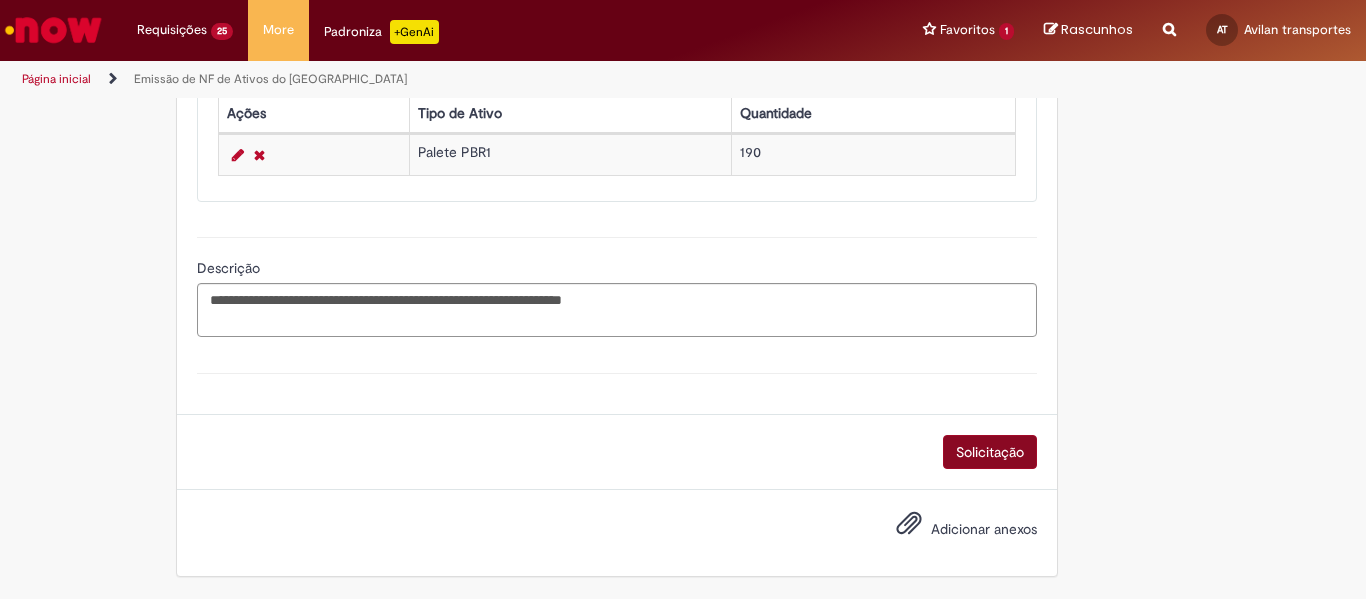 scroll, scrollTop: 1074, scrollLeft: 0, axis: vertical 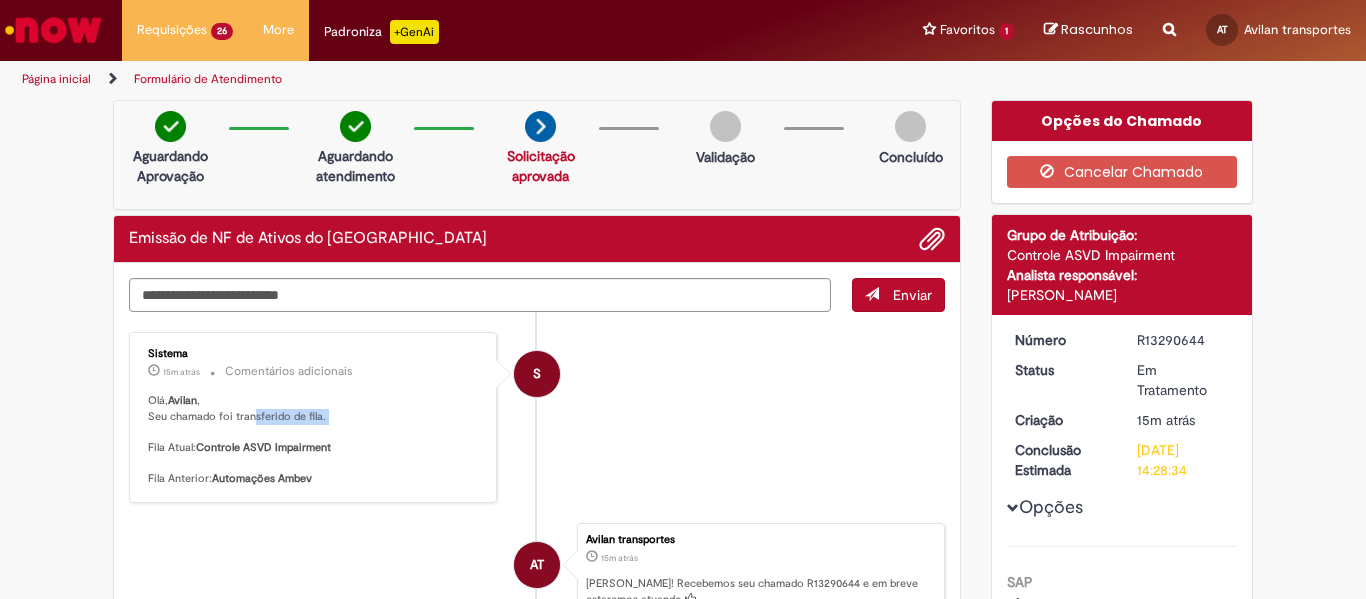drag, startPoint x: 251, startPoint y: 416, endPoint x: 342, endPoint y: 430, distance: 92.070625 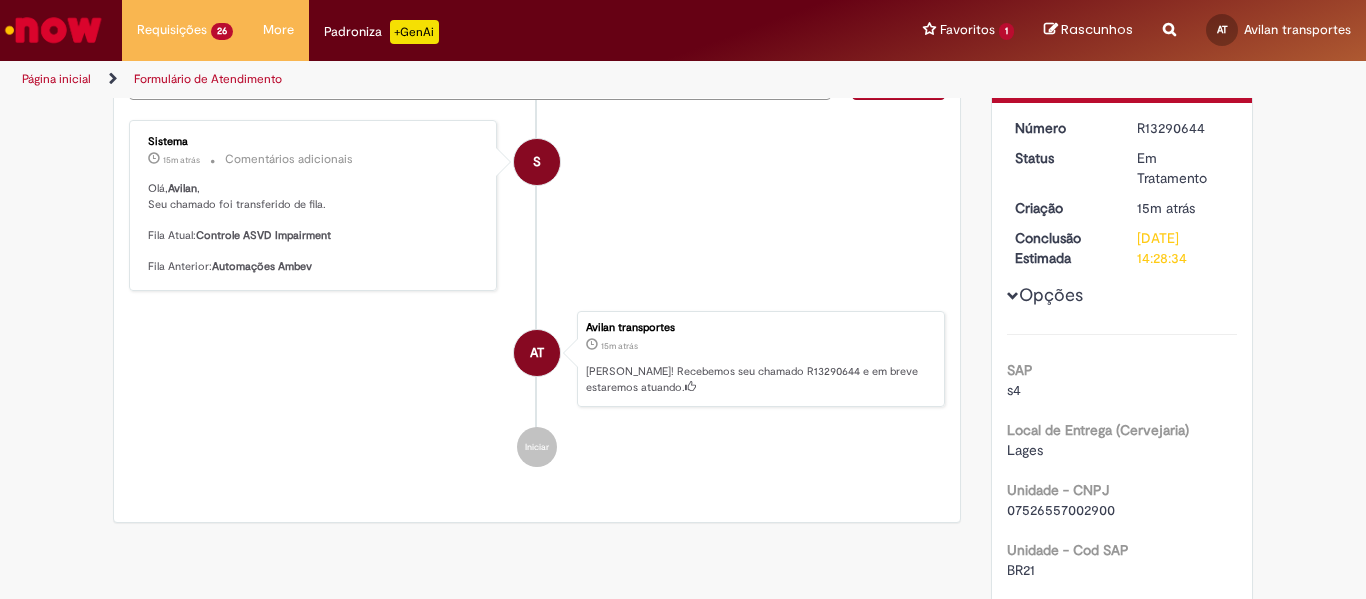 scroll, scrollTop: 0, scrollLeft: 0, axis: both 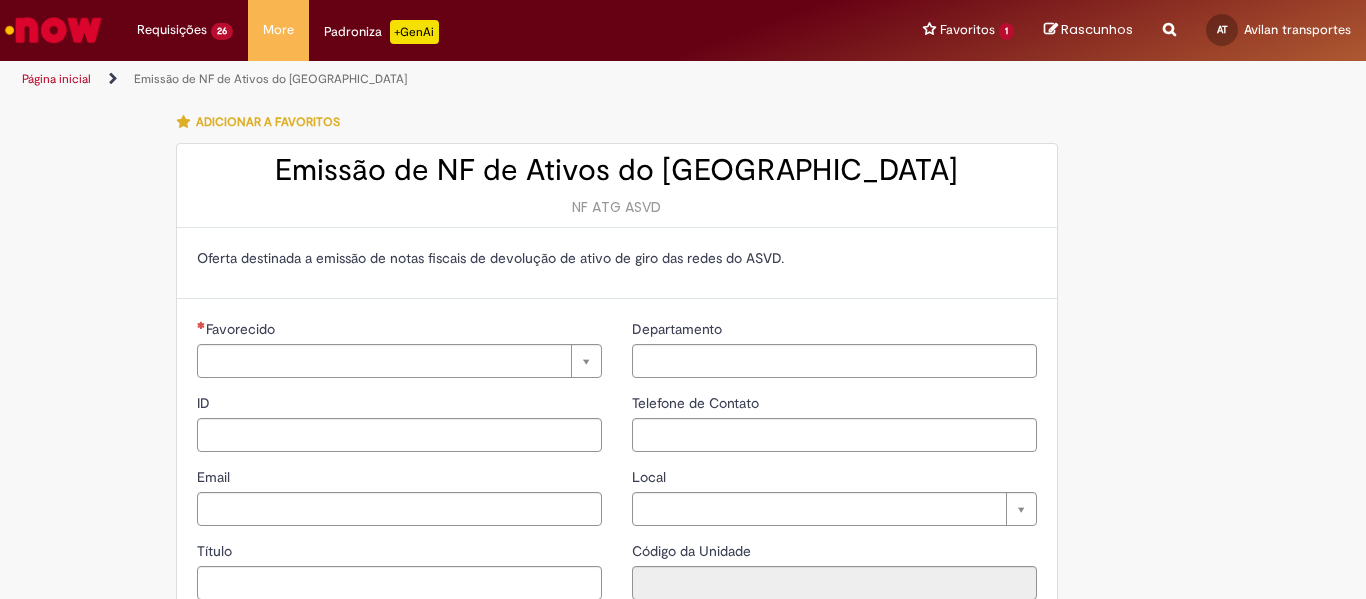 type on "**********" 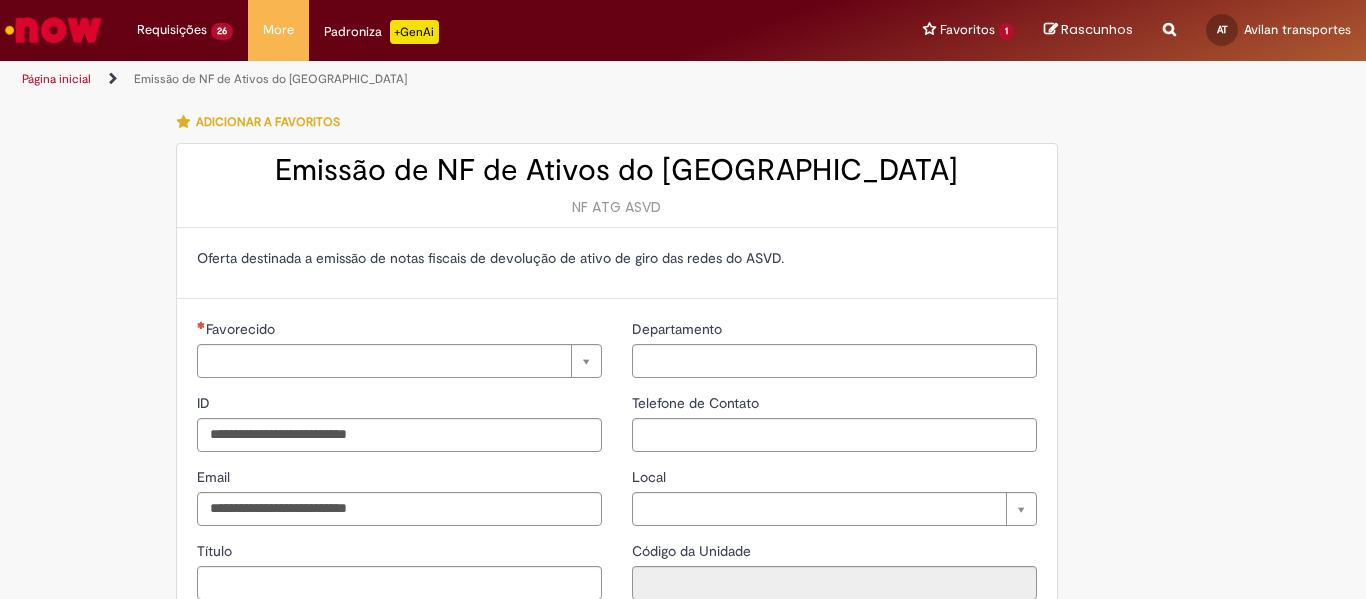type on "**********" 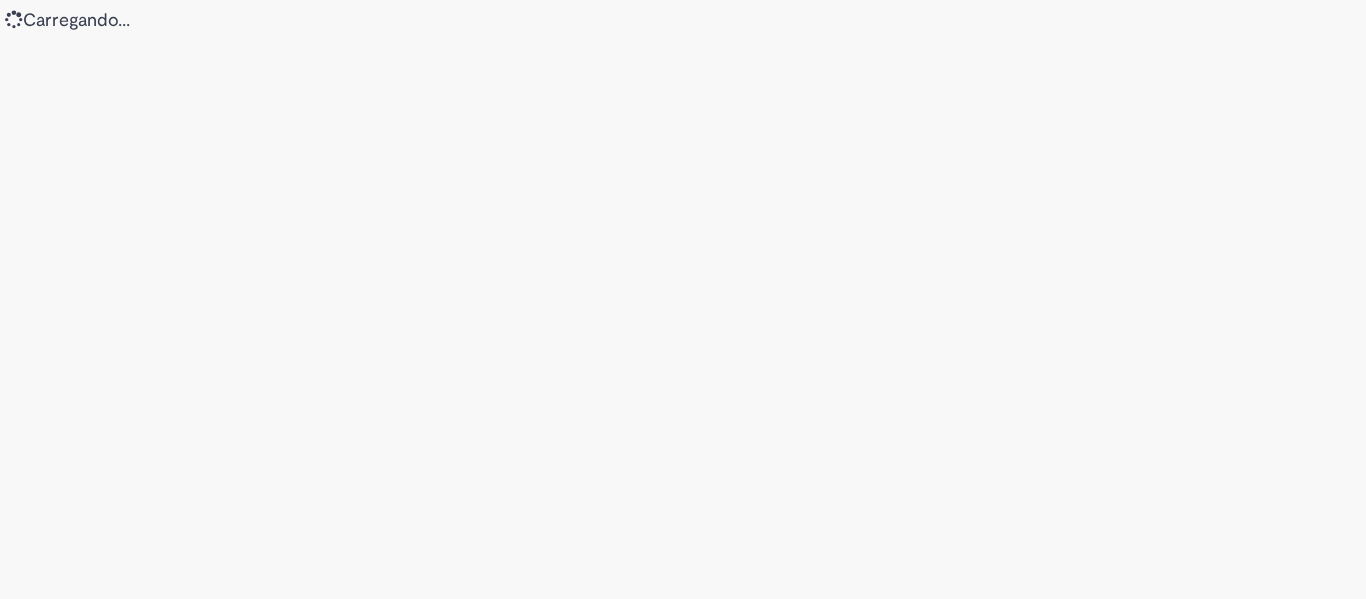 scroll, scrollTop: 0, scrollLeft: 0, axis: both 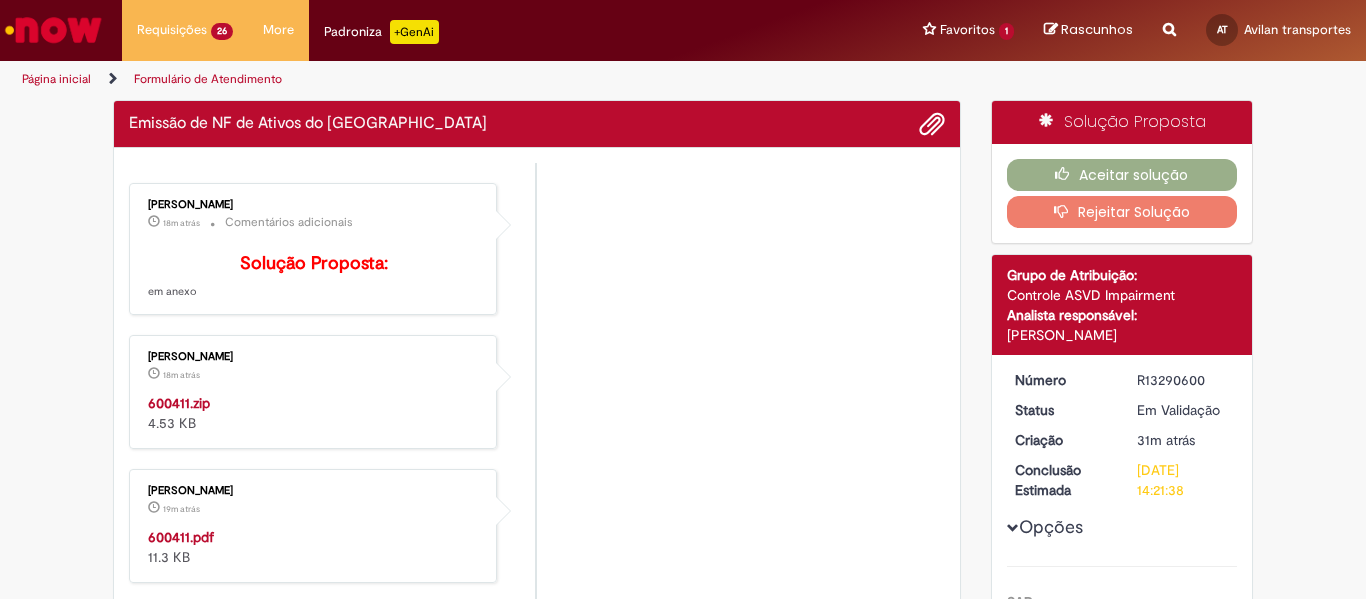 click on "600411.zip" at bounding box center (179, 403) 